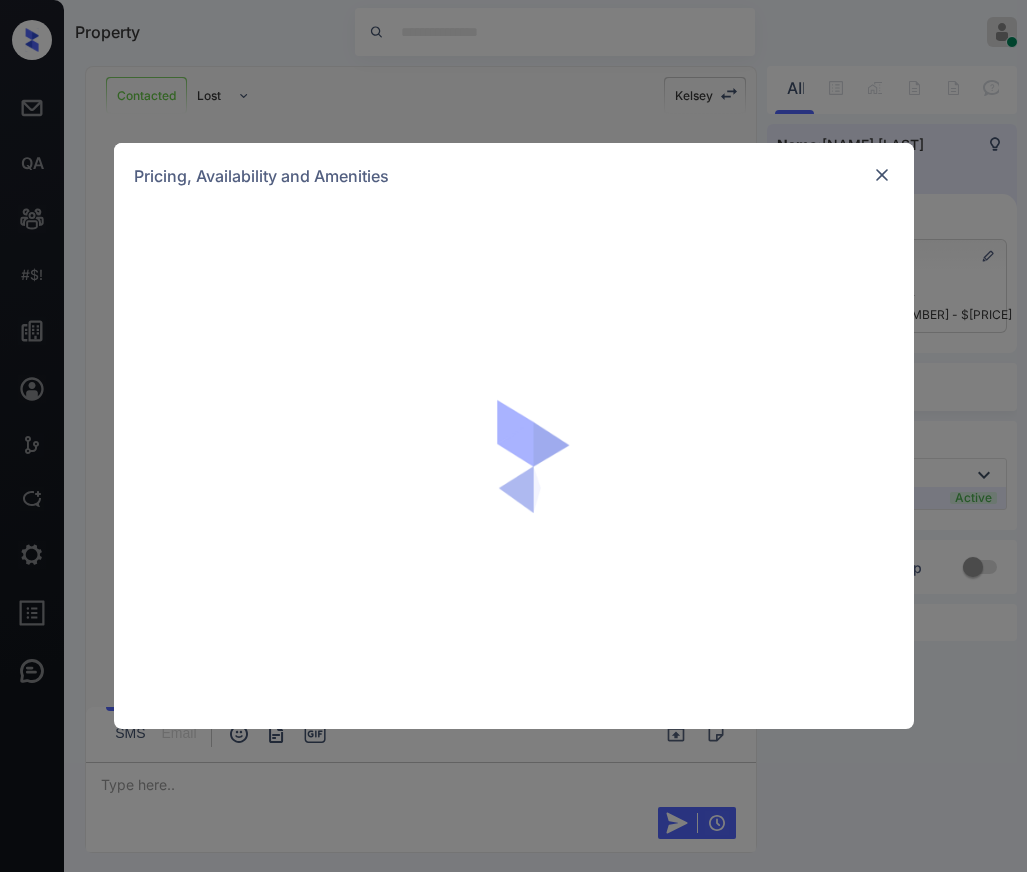 scroll, scrollTop: 0, scrollLeft: 0, axis: both 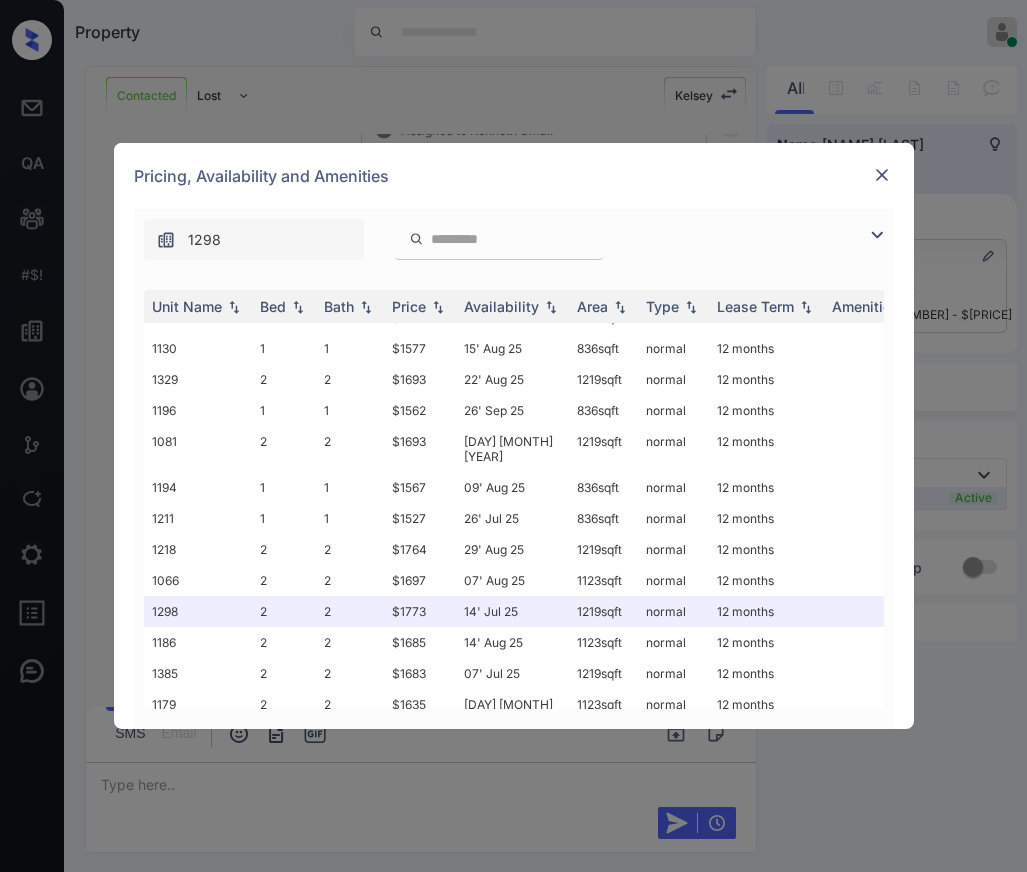 click at bounding box center [882, 175] 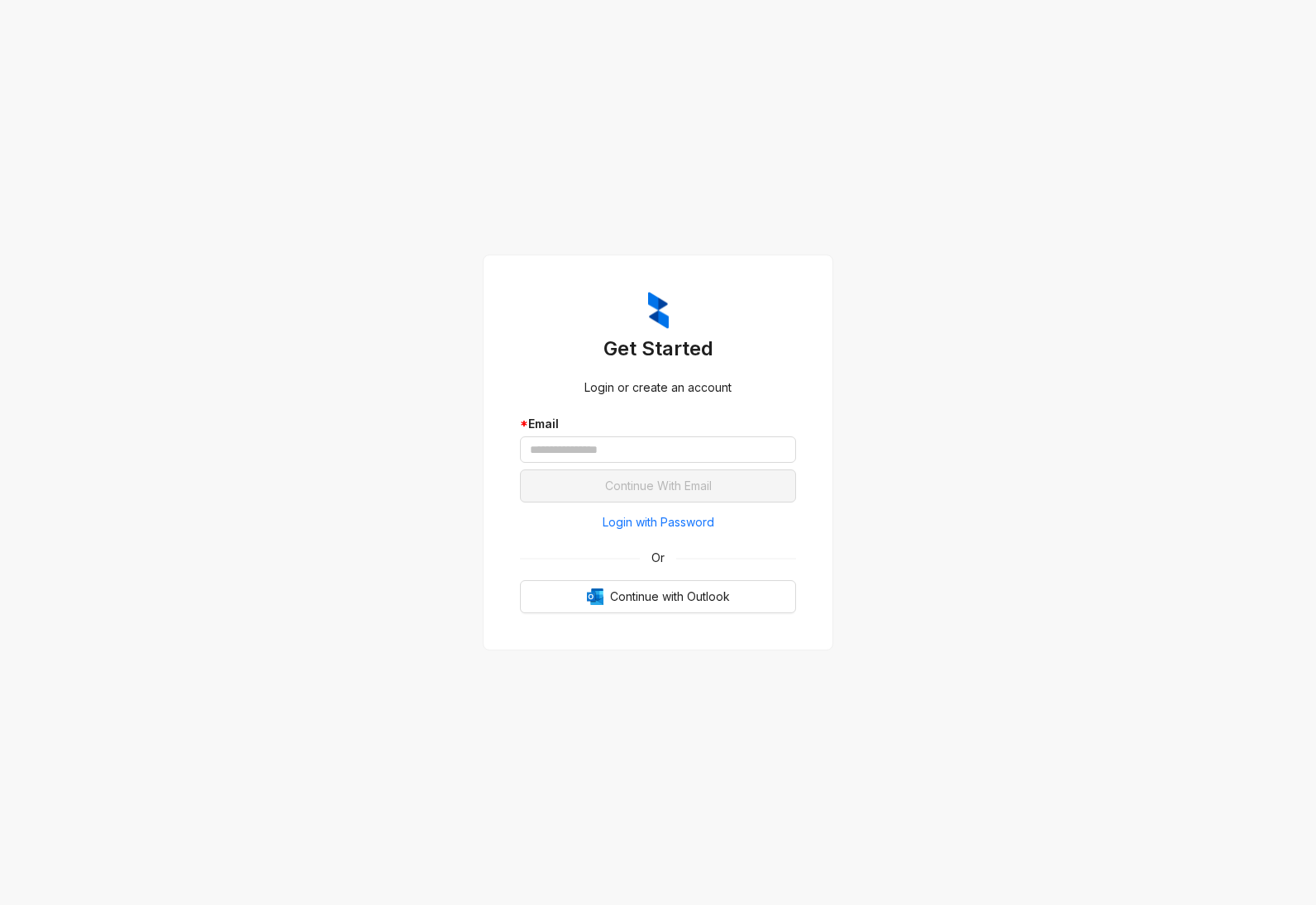 scroll, scrollTop: 0, scrollLeft: 0, axis: both 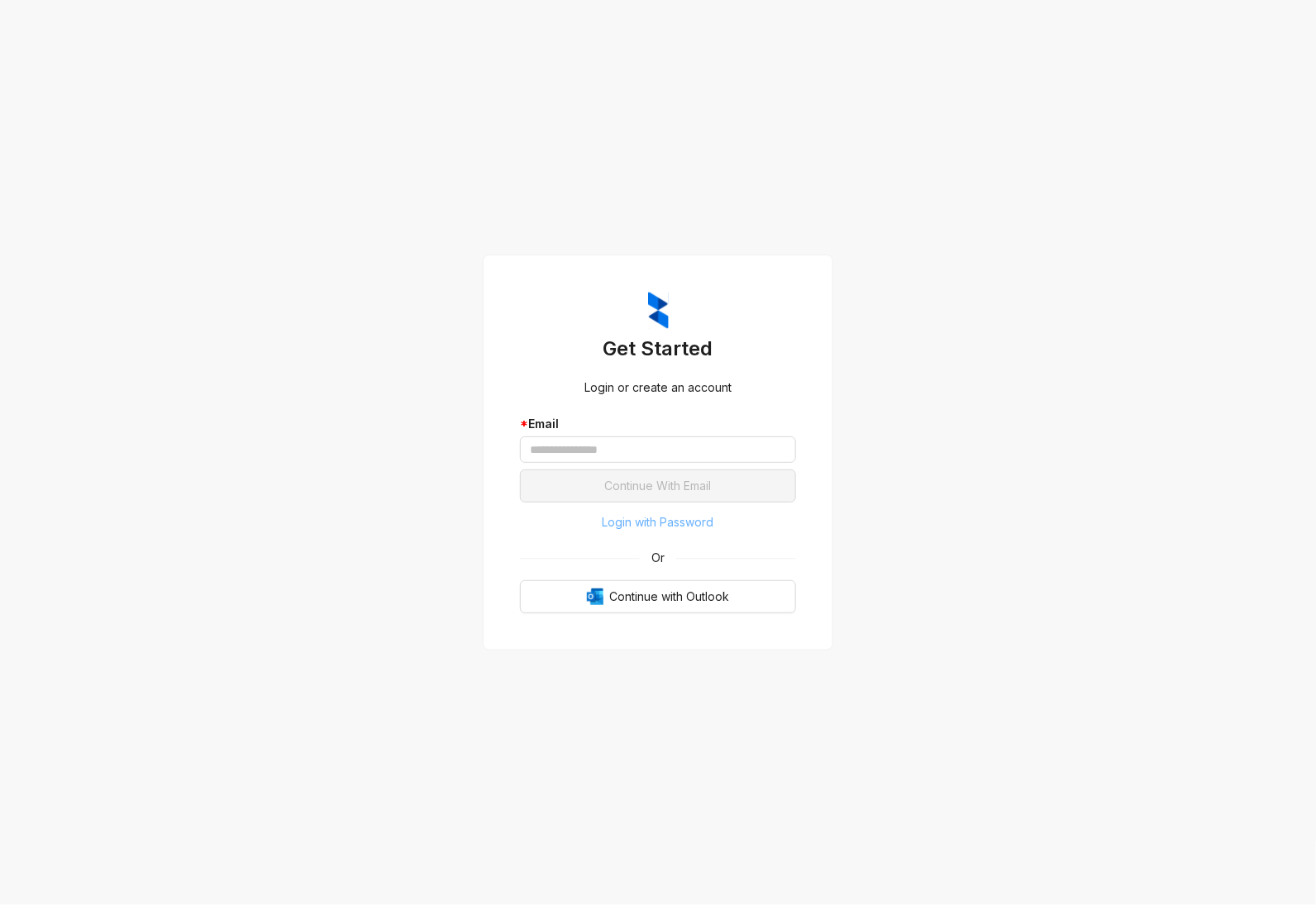 click on "Login with Password" at bounding box center [658, 522] 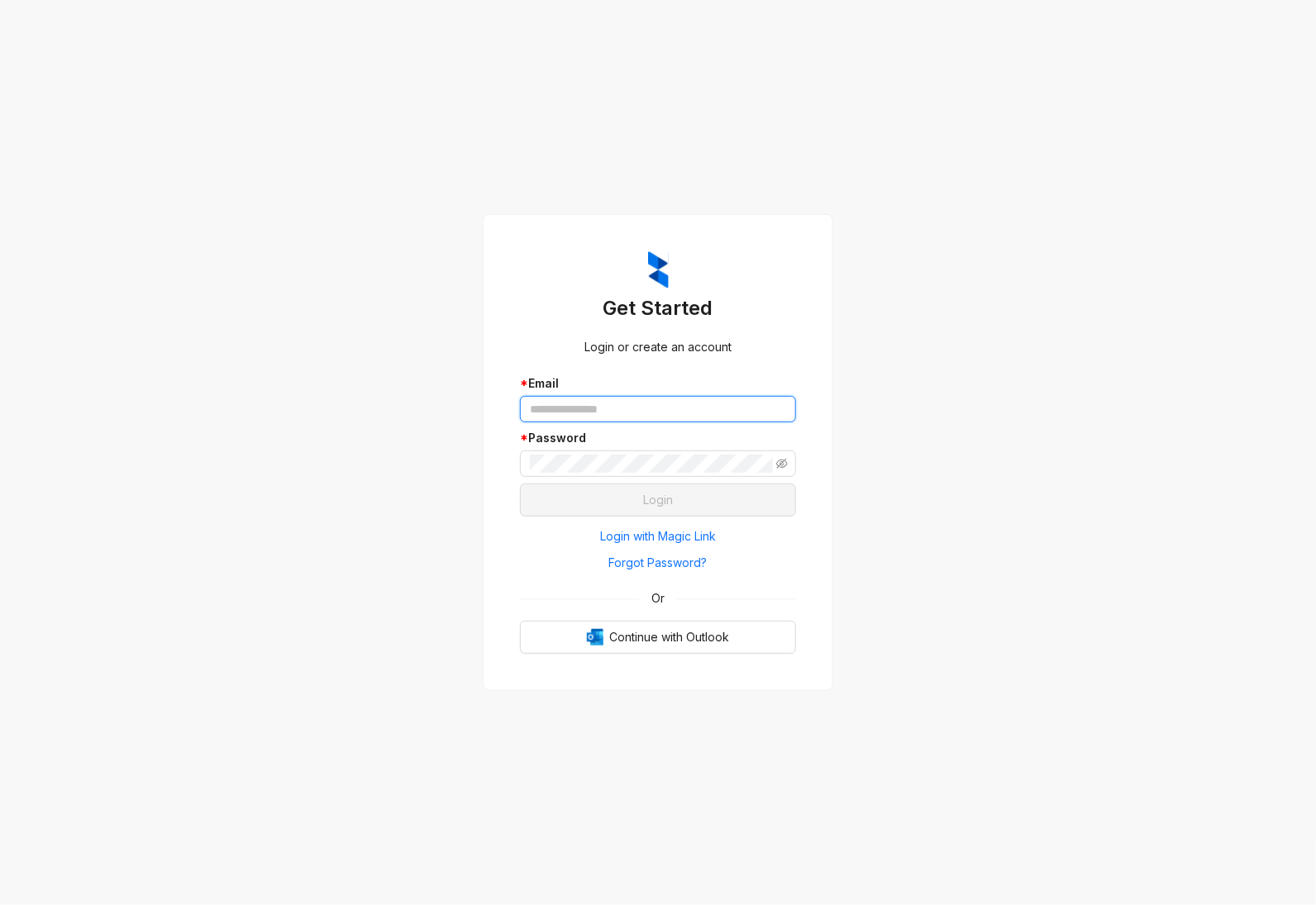 click at bounding box center (658, 409) 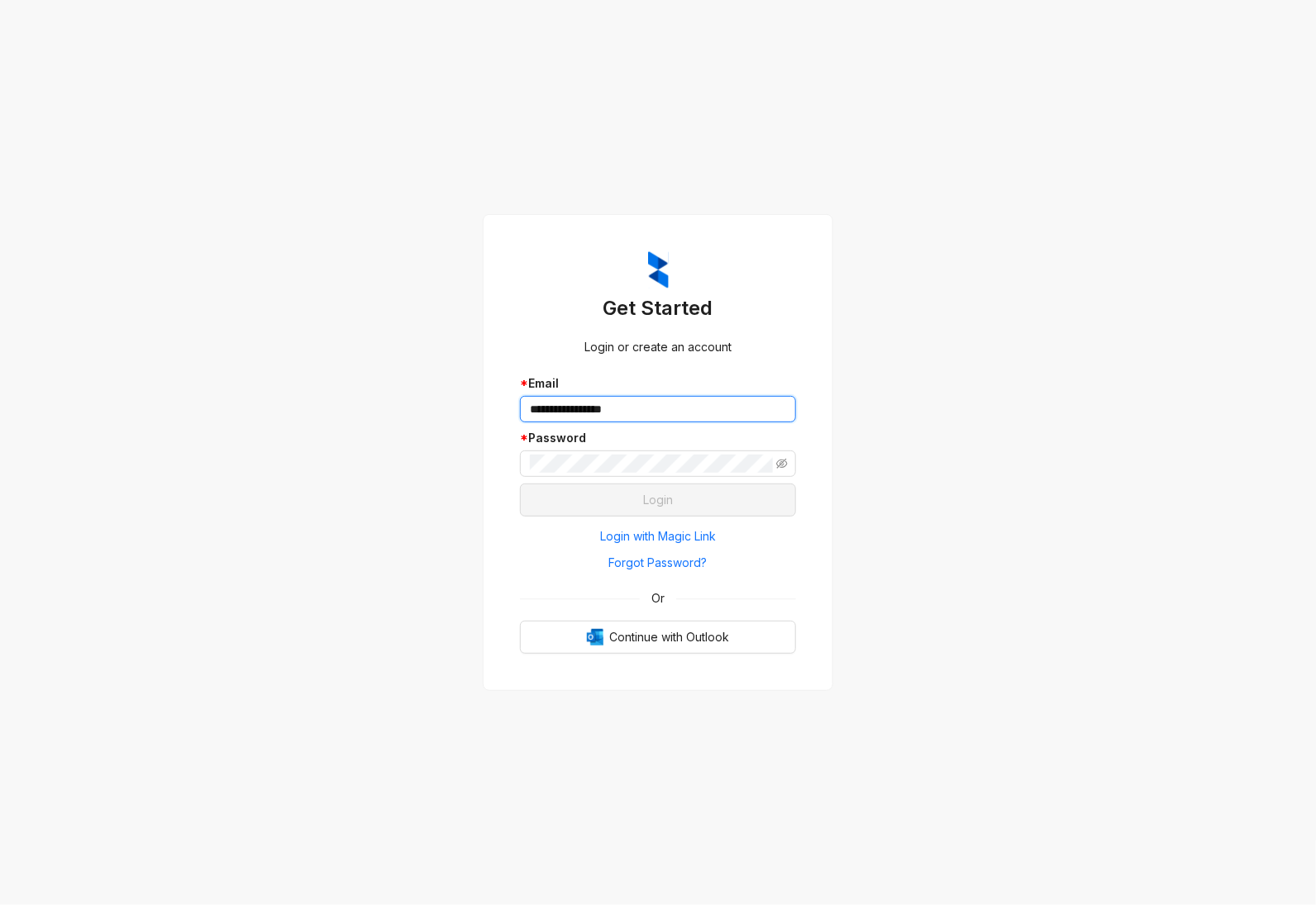 type on "**********" 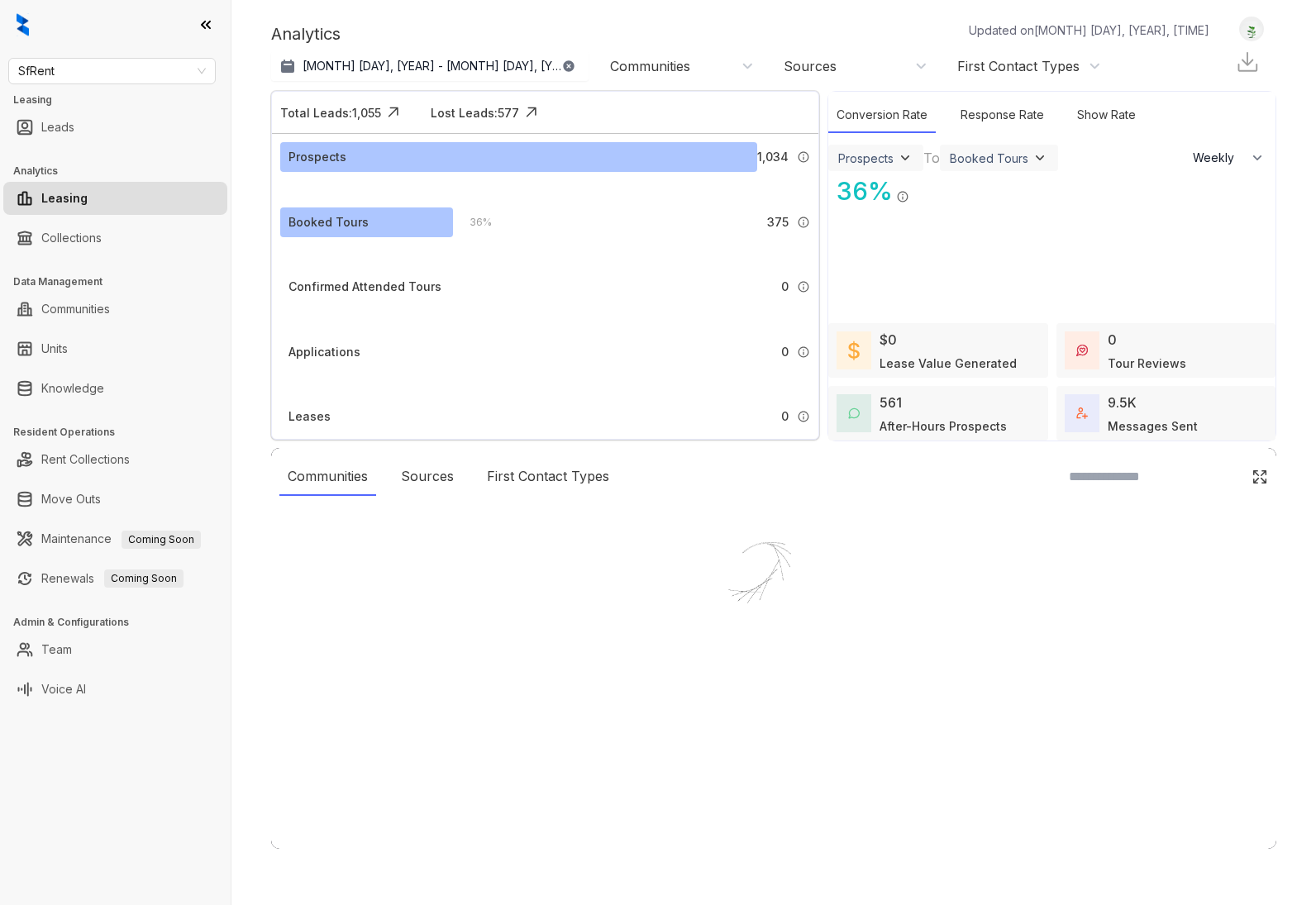 select on "******" 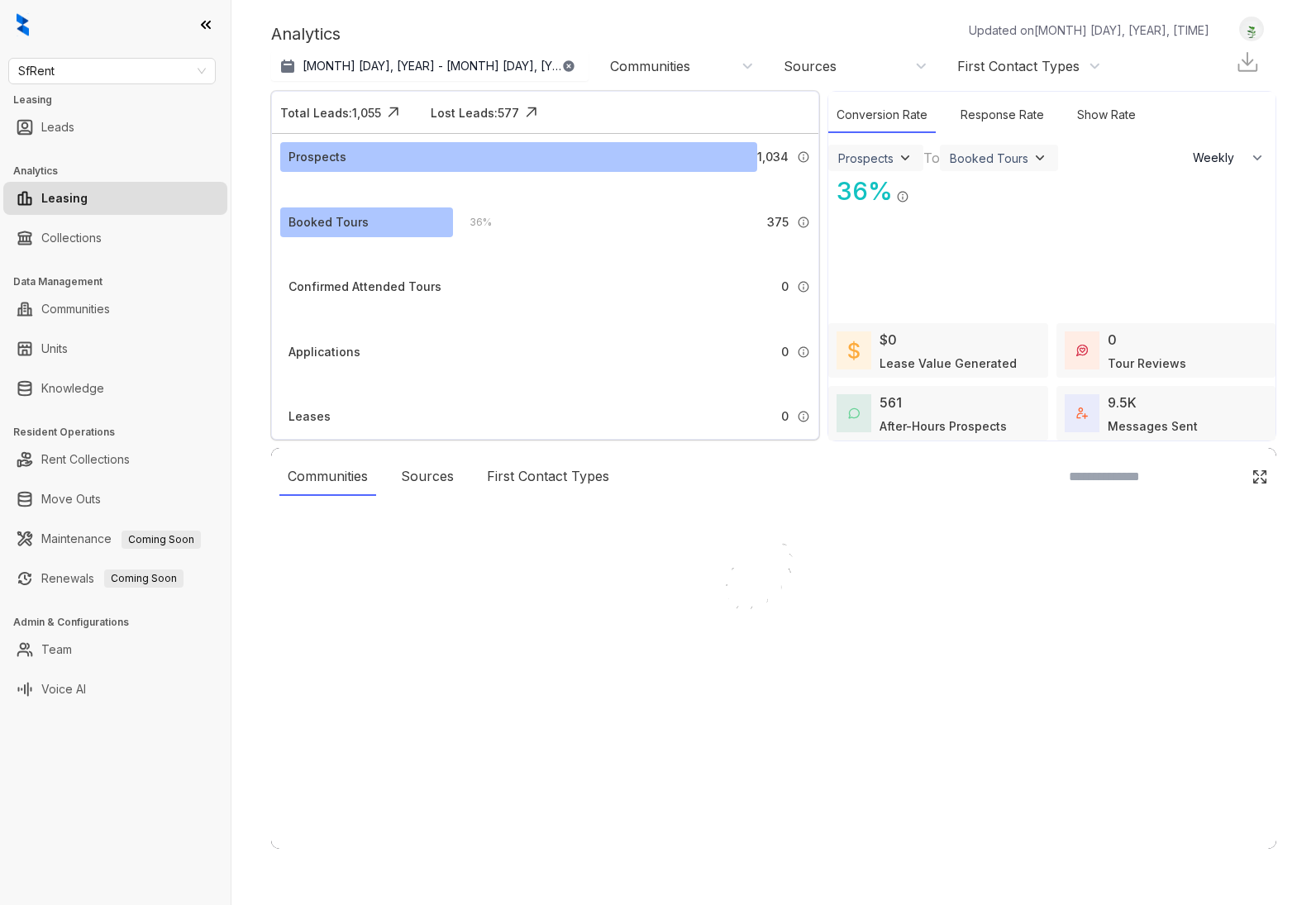 scroll, scrollTop: 0, scrollLeft: 0, axis: both 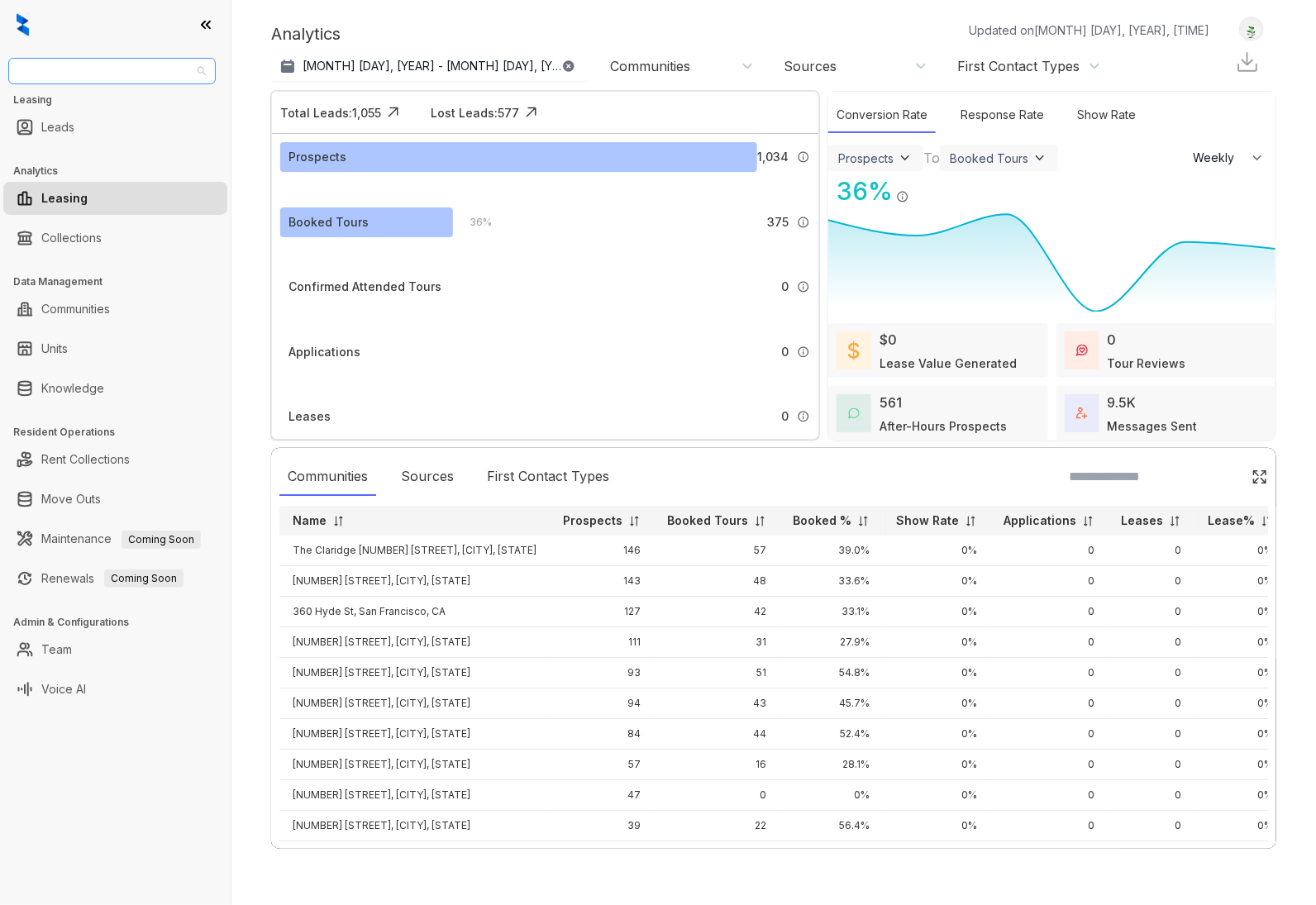 click on "SfRent" at bounding box center [112, 71] 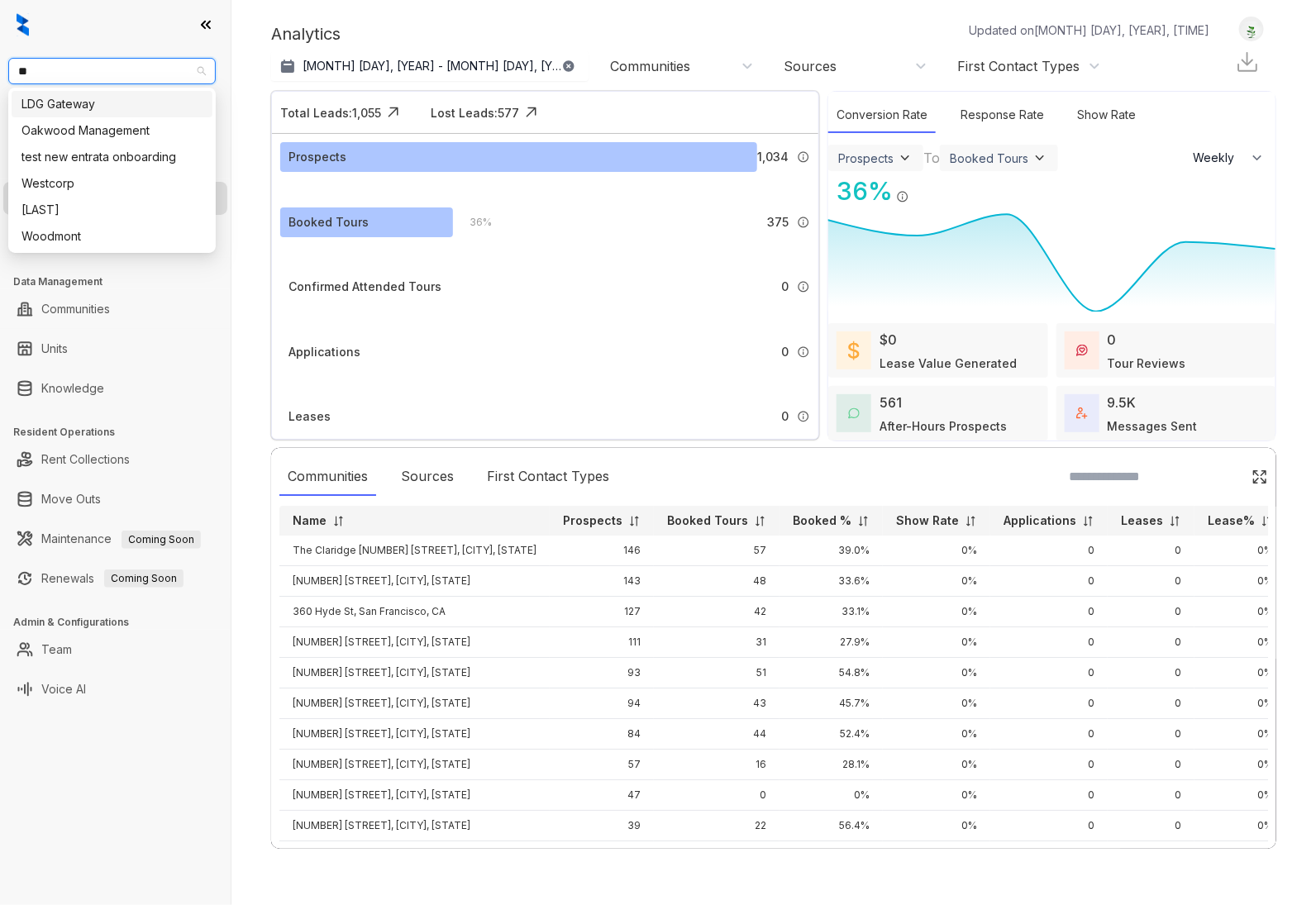 type on "***" 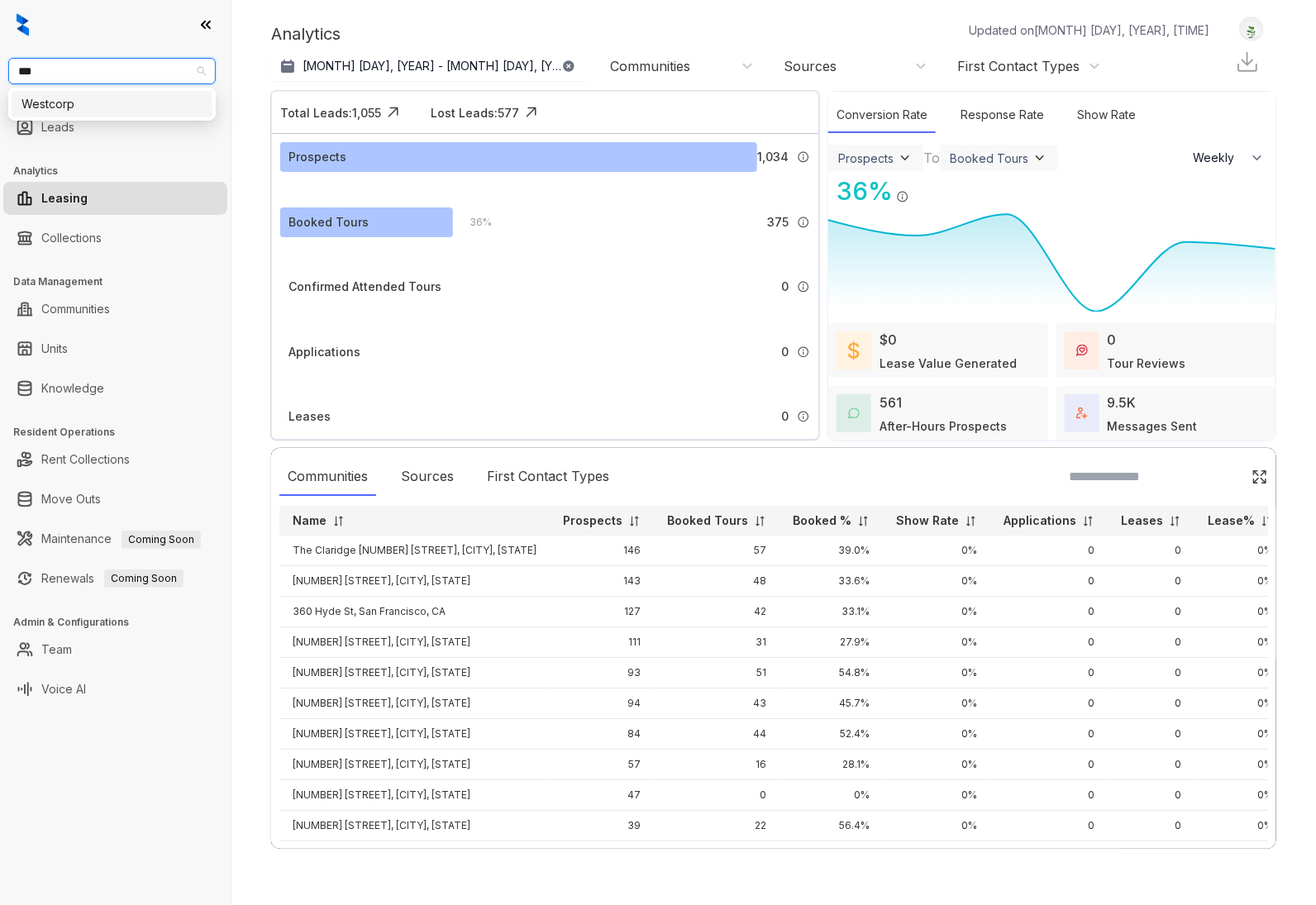 click on "Westcorp" at bounding box center [112, 104] 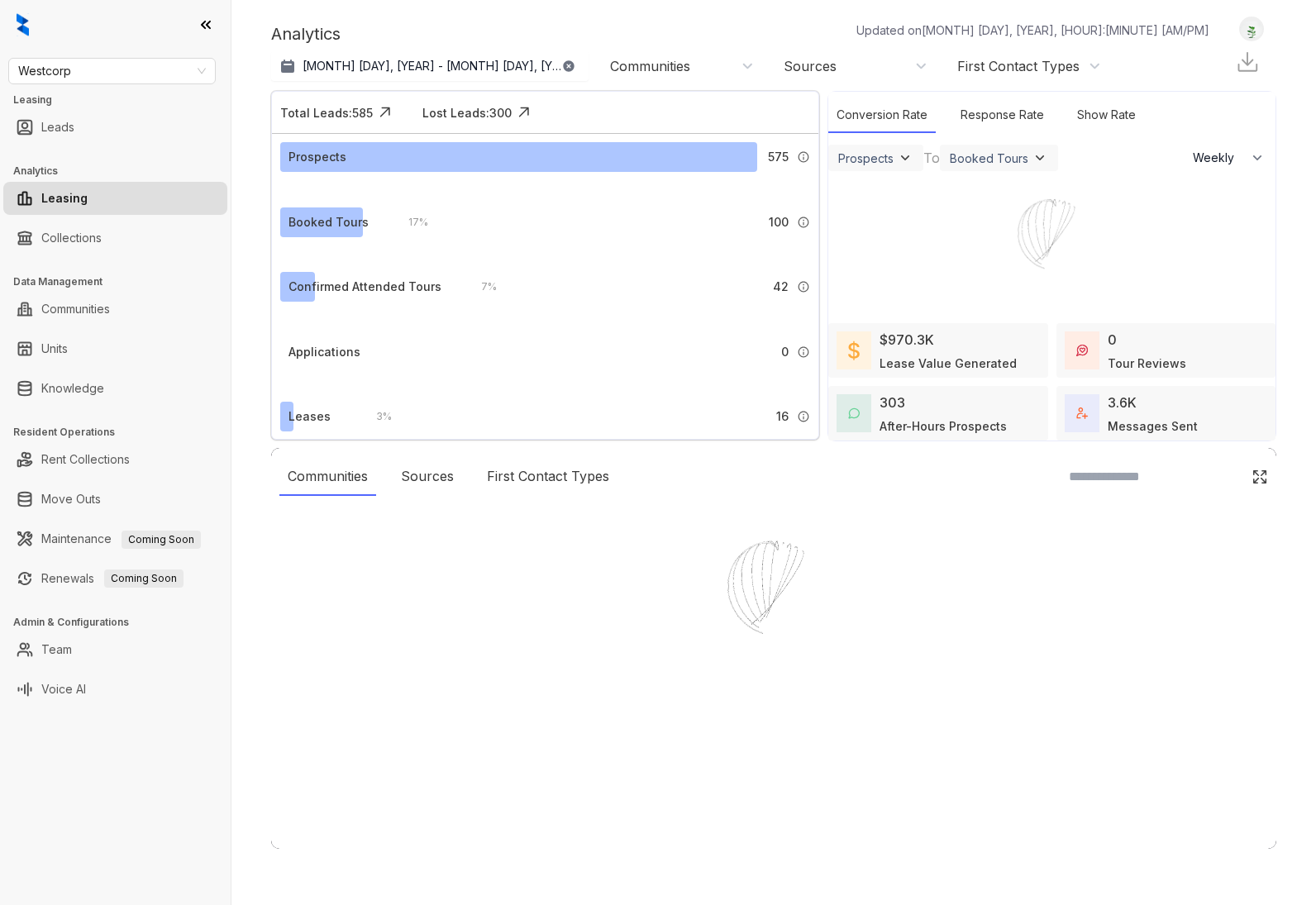 select on "******" 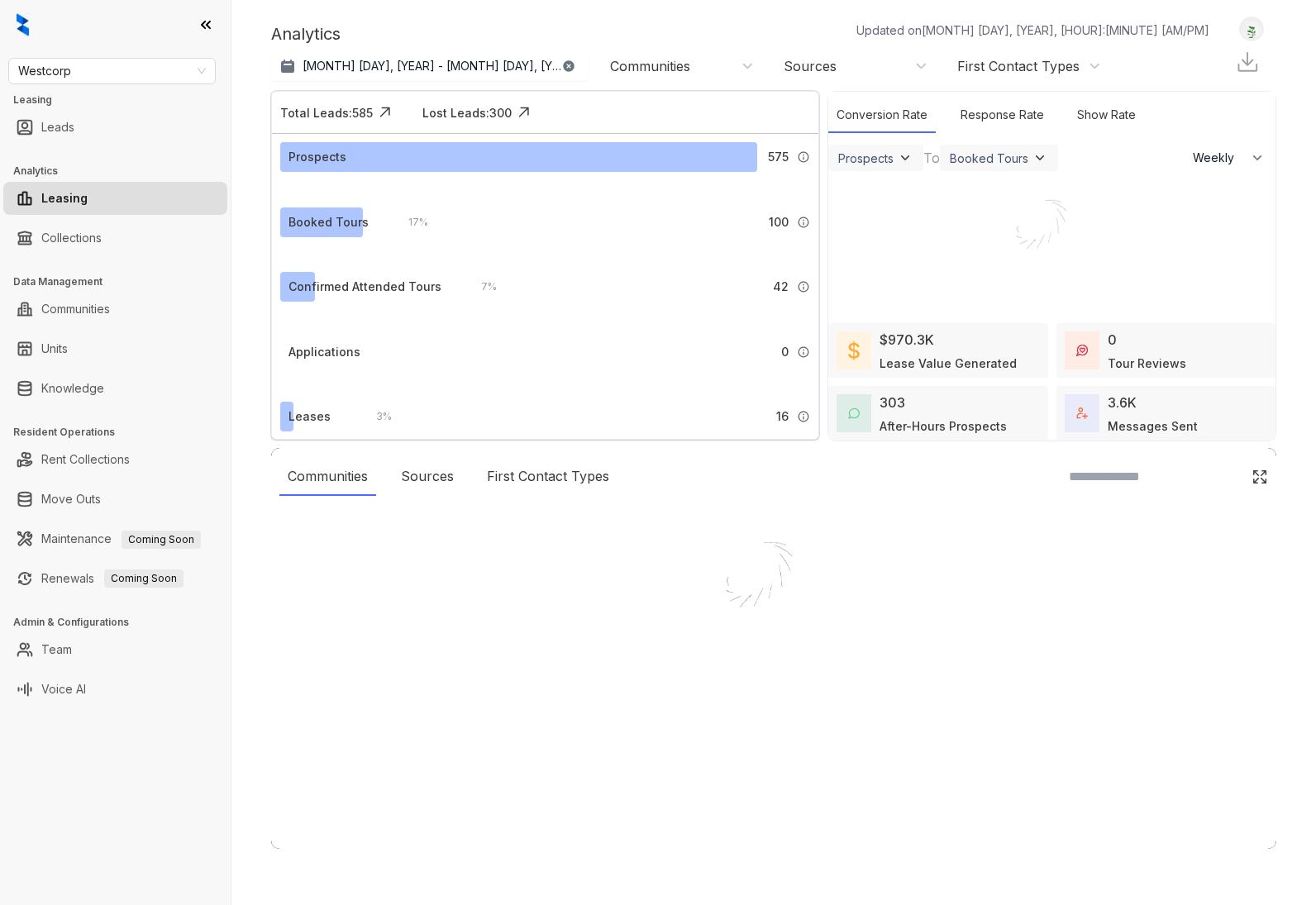 scroll, scrollTop: 0, scrollLeft: 0, axis: both 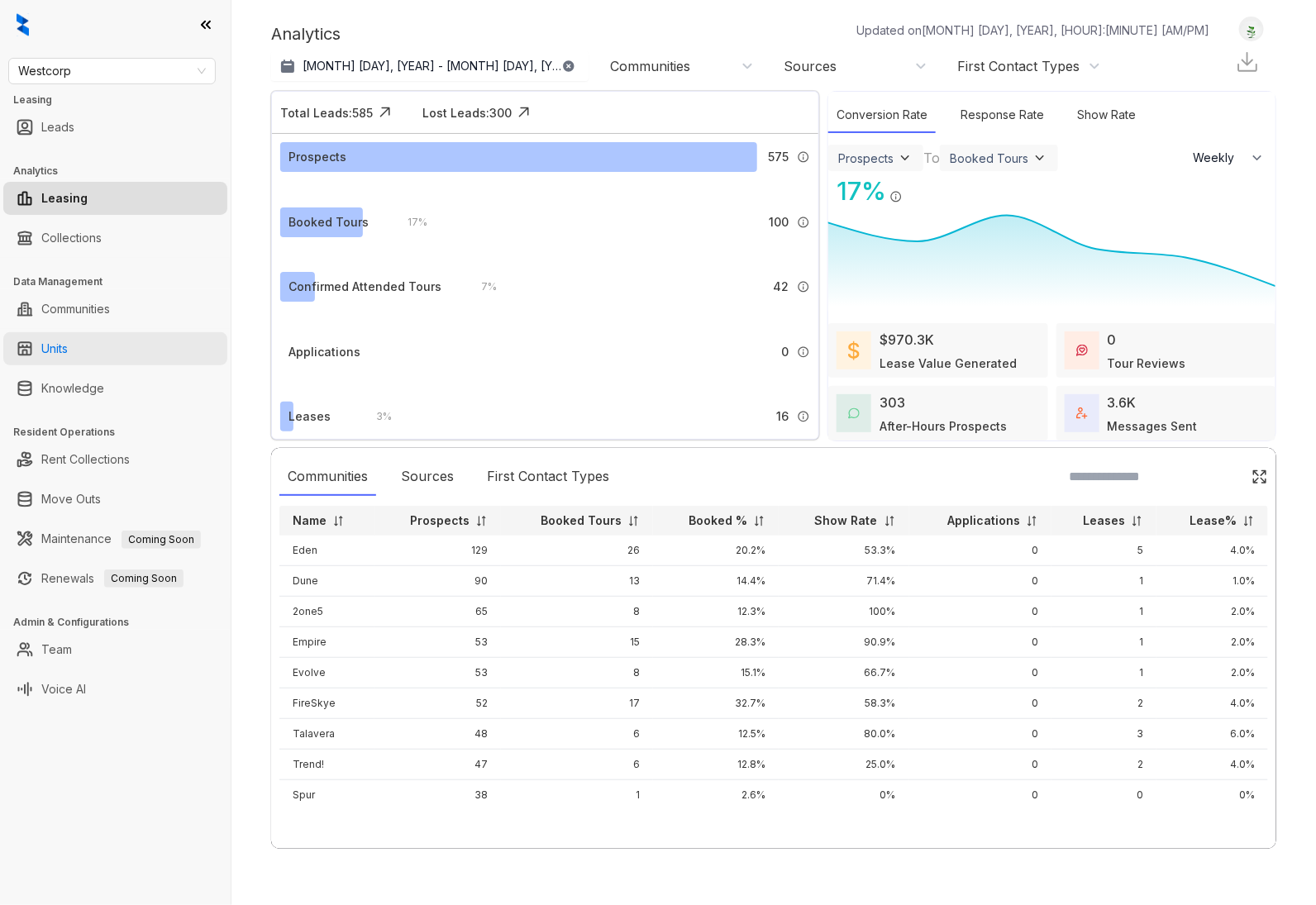 click on "Units" at bounding box center (55, 349) 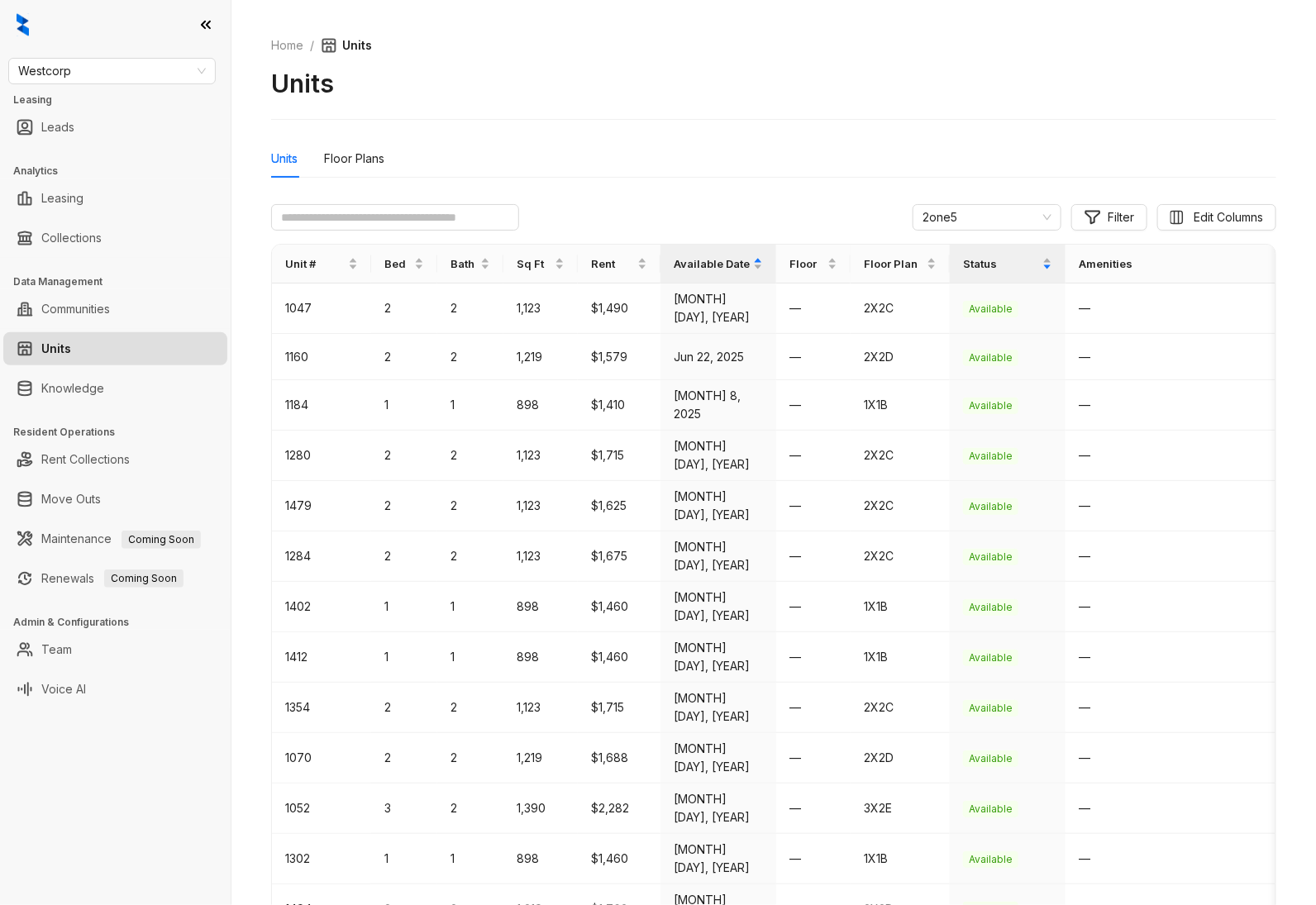 click on "2one5 Filter Edit Columns Unit # Bed Bath Sq Ft Rent Available Date Floor Floor Plan Status Amenities Hidden? Photos 3D Tour                           1047 2 2 1,123 $1,490 Jun 19, 2025 — 2X2C Available — — — 1160 2 2 1,219 $1,579 Jun 22, 2025 — 2X2D Available — — — 1184 1 1 898 $1,410 Jul 8, 2025 — 1X1B Available — — — 1280 2 2 1,123 $1,715 Jul 14, 2025 — 2X2C Available — — — 1479 2 2 1,123 $1,625 Jul 14, 2025 — 2X2C Available — — — 1284 2 2 1,123 $1,675 Jul 19, 2025 — 2X2C Available — — — 1402 1 1 898 $1,460 Jul 21, 2025 — 1X1B Available — — — 1412 1 1 898 $1,460 Jul 22, 2025 — 1X1B Available — — — 1354 2 2 1,123 $1,715 Jul 23, 2025 — 2X2C Available — — — 1070 2 2 1,219 $1,688 Jul 23, 2025 — 2X2D Available — — — 1052 3 2 1,390 $2,282 Jul 23, 2025 — 3X2E Available — — — 1302 1 1 898 $1,460 Jul 24, 2025 — 1X1B Available — — — 1494 2 2 1,219 $1,763 Jul 29, 2025 — 2X2D Available — — — 1083 1 1 1" at bounding box center (774, 1515) 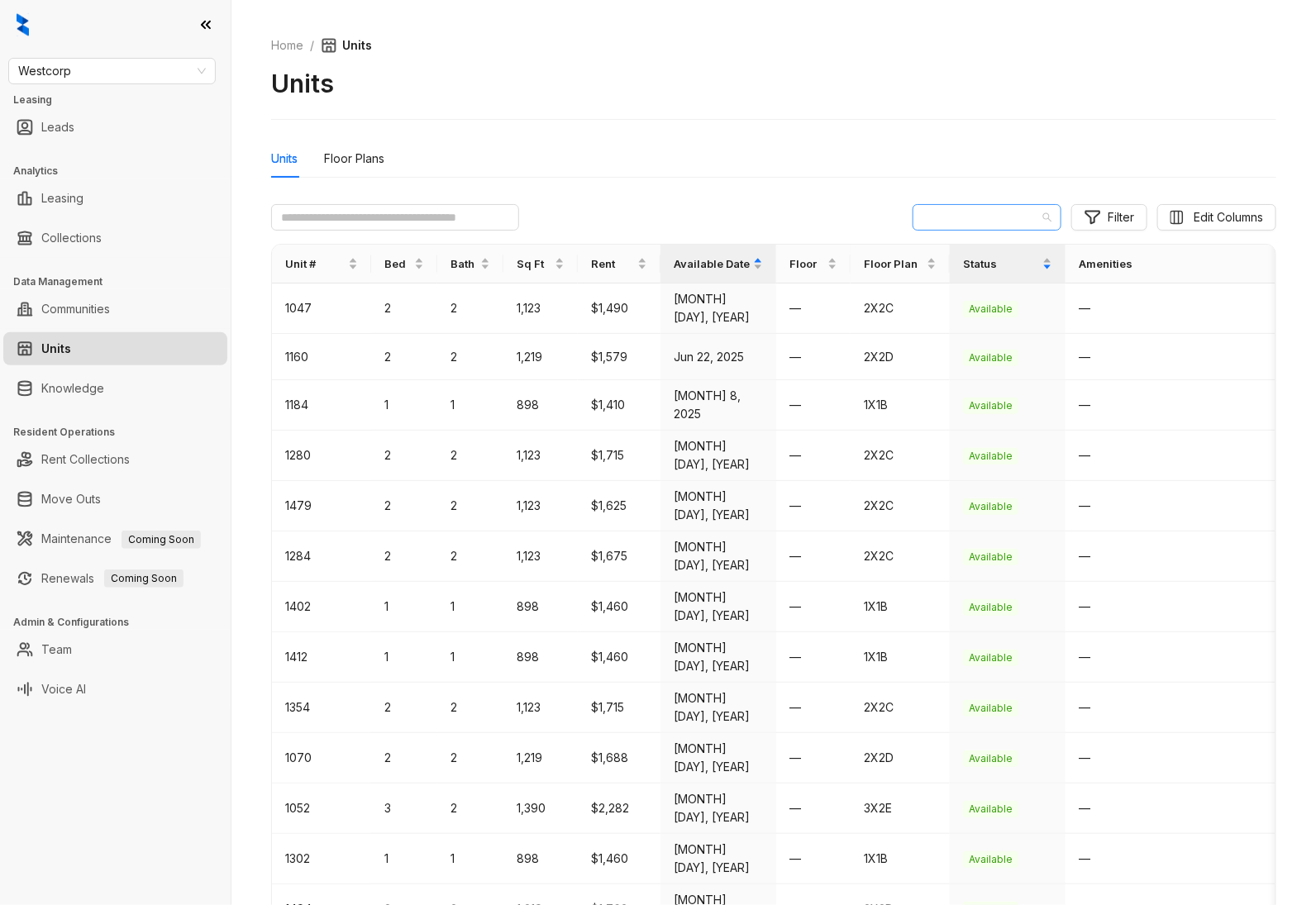 click on "2one5" at bounding box center [987, 217] 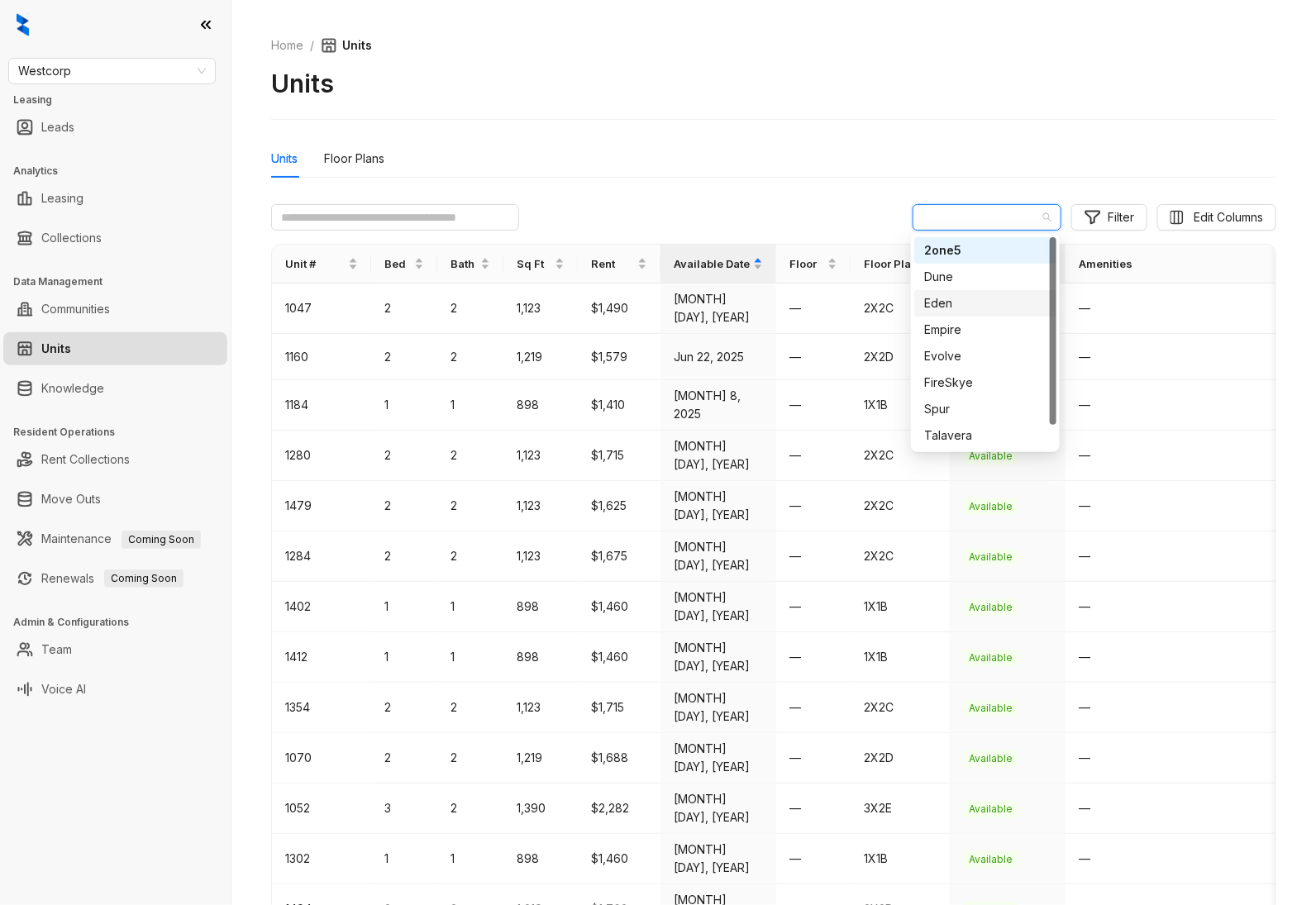 click on "Eden" at bounding box center [985, 303] 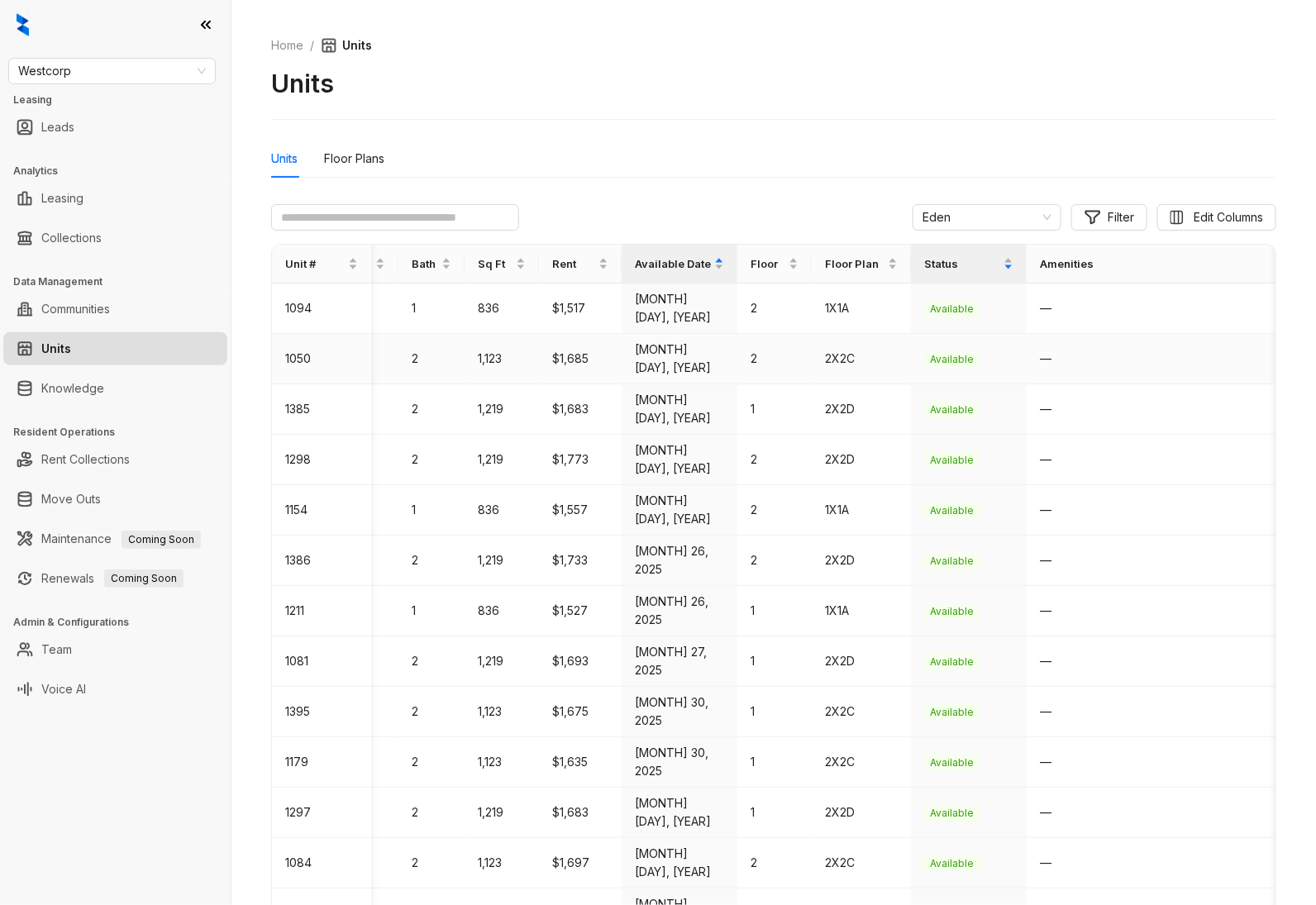 scroll, scrollTop: 0, scrollLeft: 37, axis: horizontal 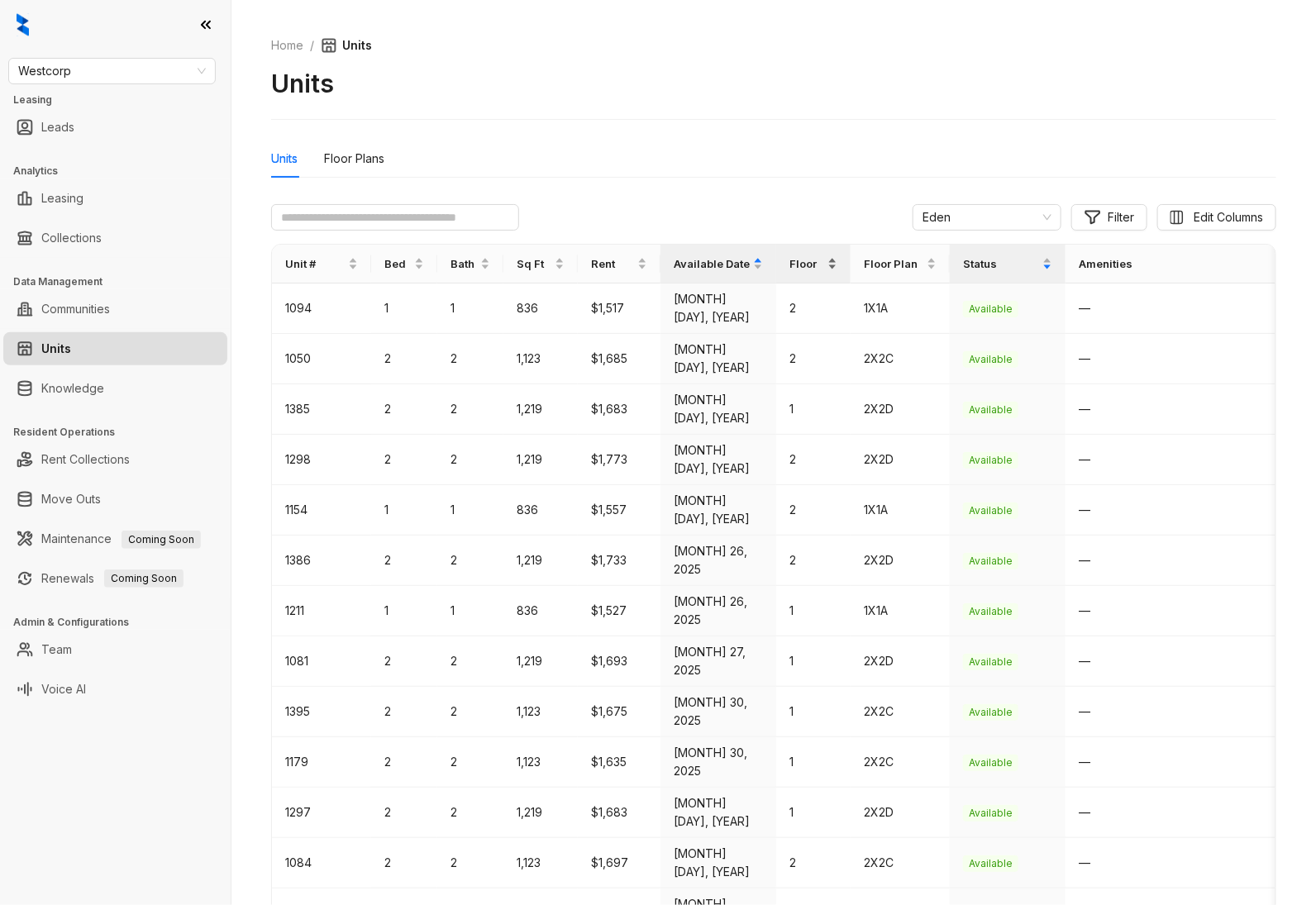 click on "Floor" at bounding box center [813, 264] 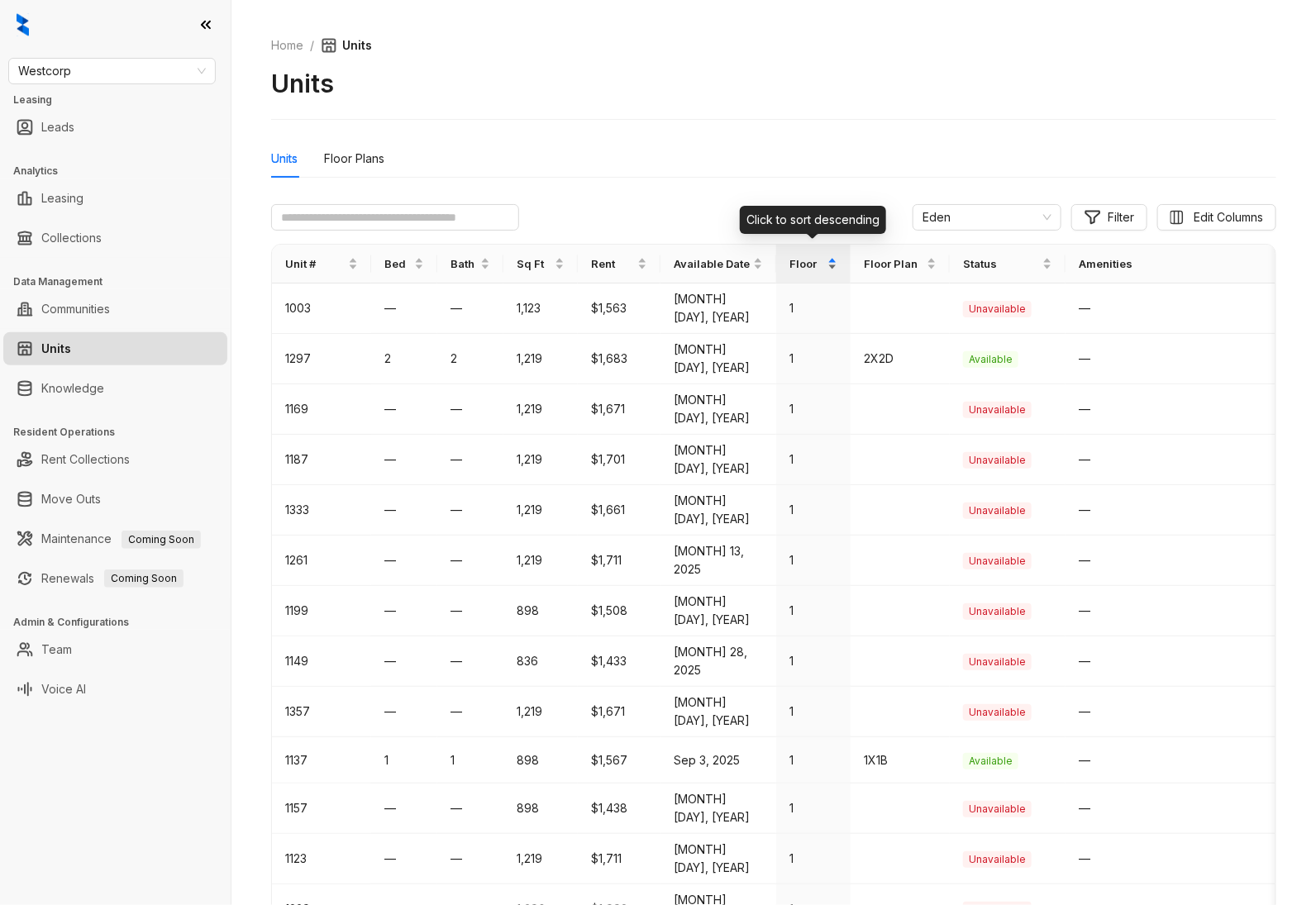 click on "Floor" at bounding box center [813, 264] 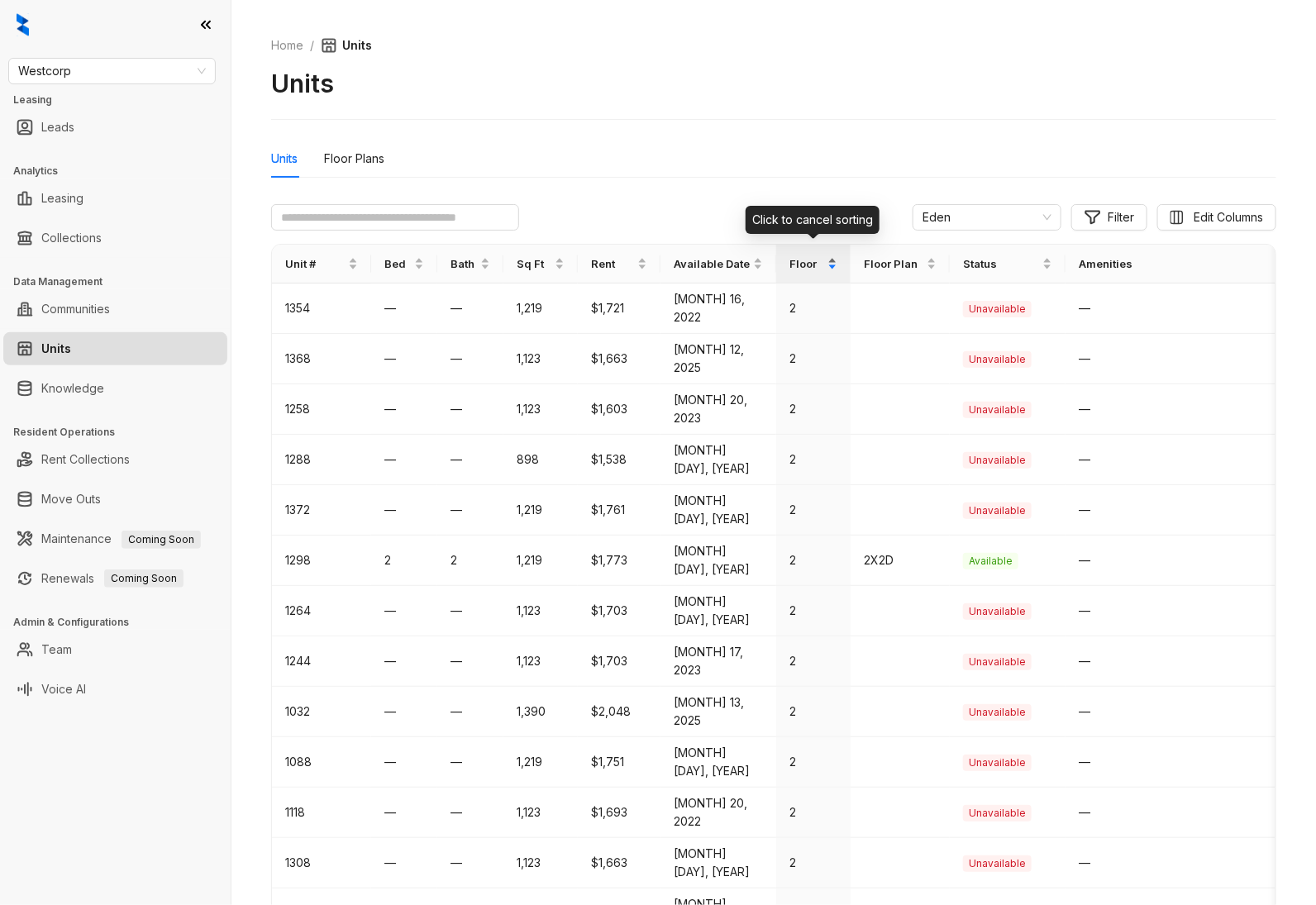 click on "Floor" at bounding box center (813, 264) 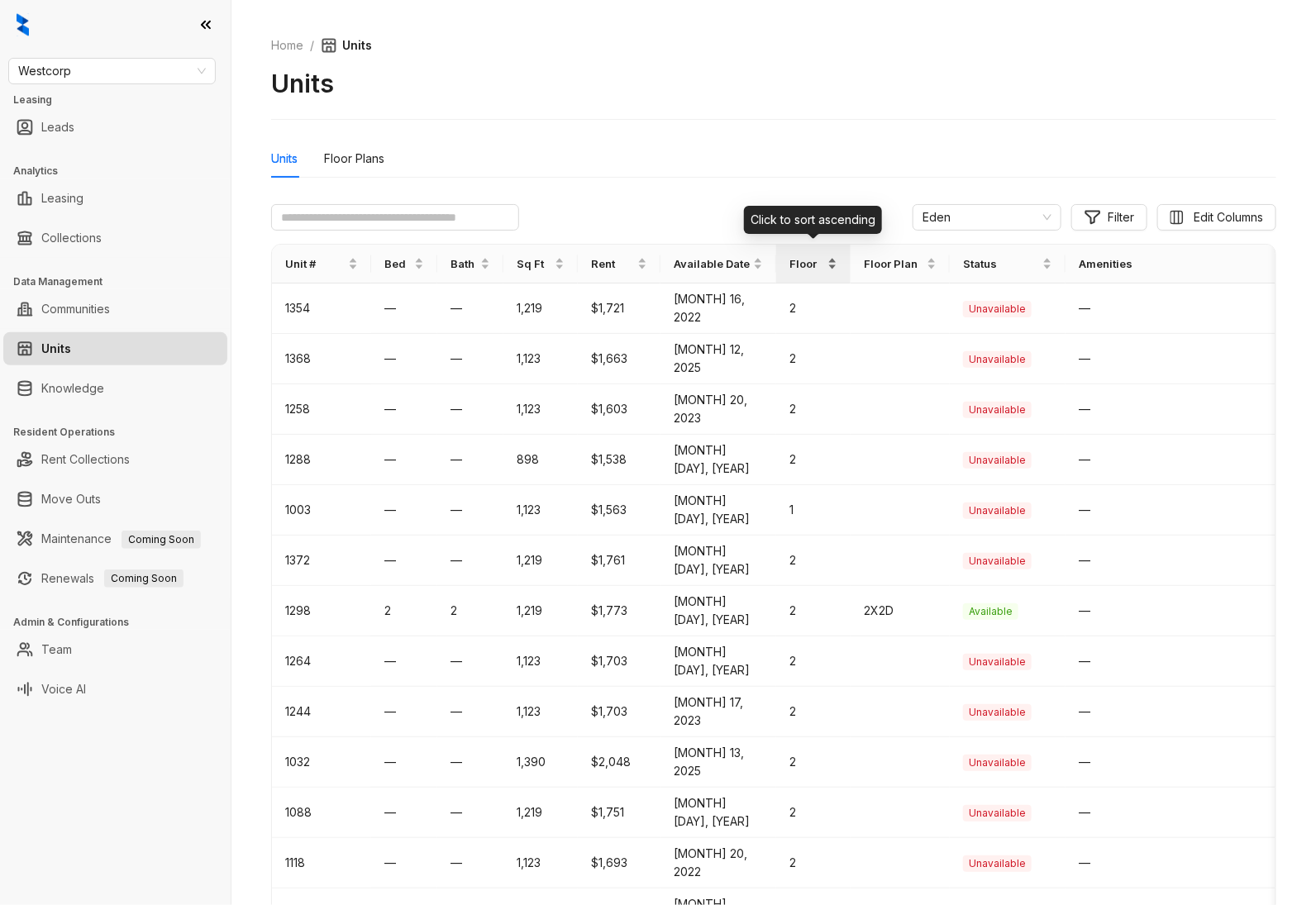 click on "Floor" at bounding box center (813, 264) 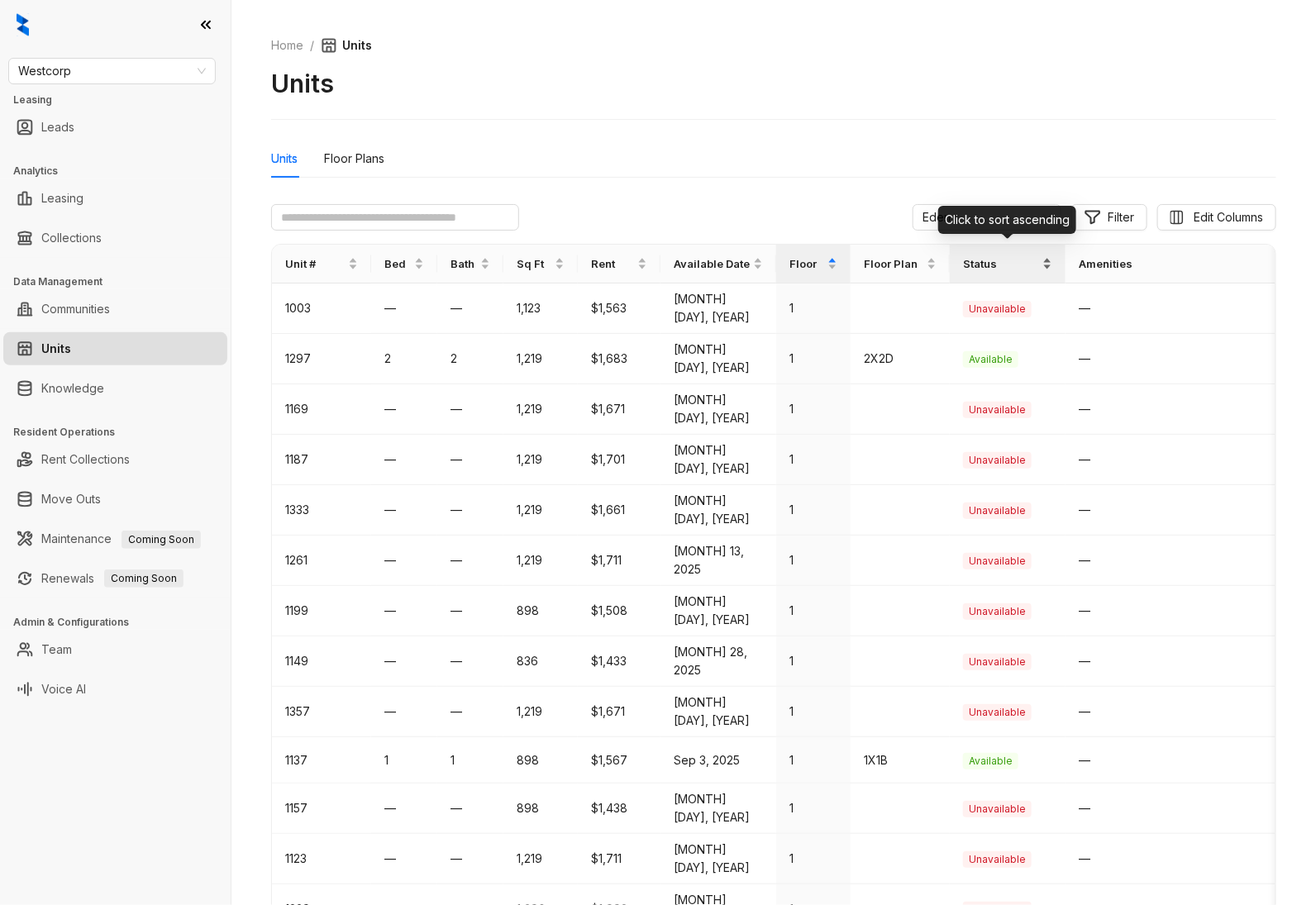click on "Status" at bounding box center (1008, 264) 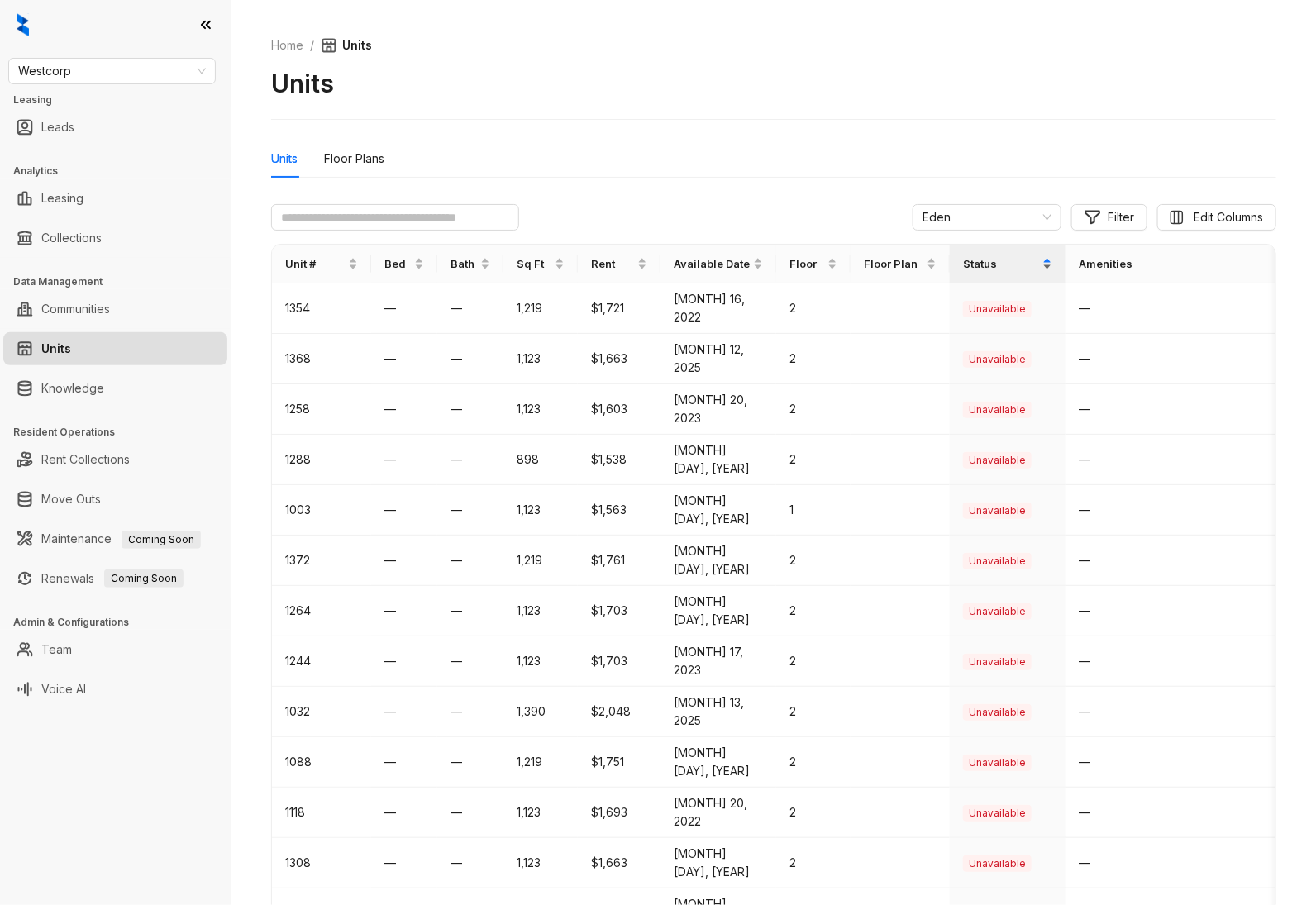 click on "Status" at bounding box center (1001, 264) 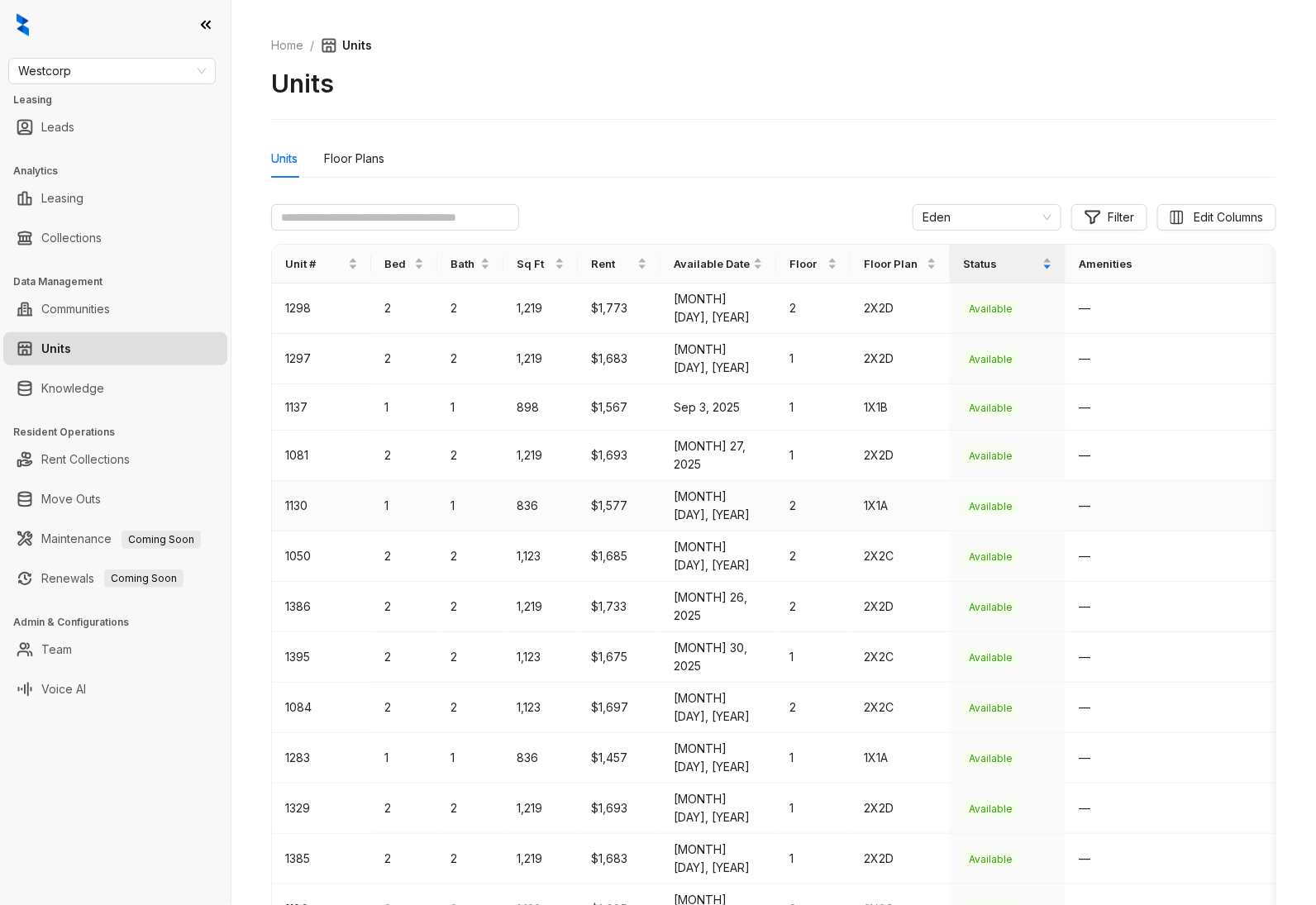 scroll, scrollTop: 31, scrollLeft: 0, axis: vertical 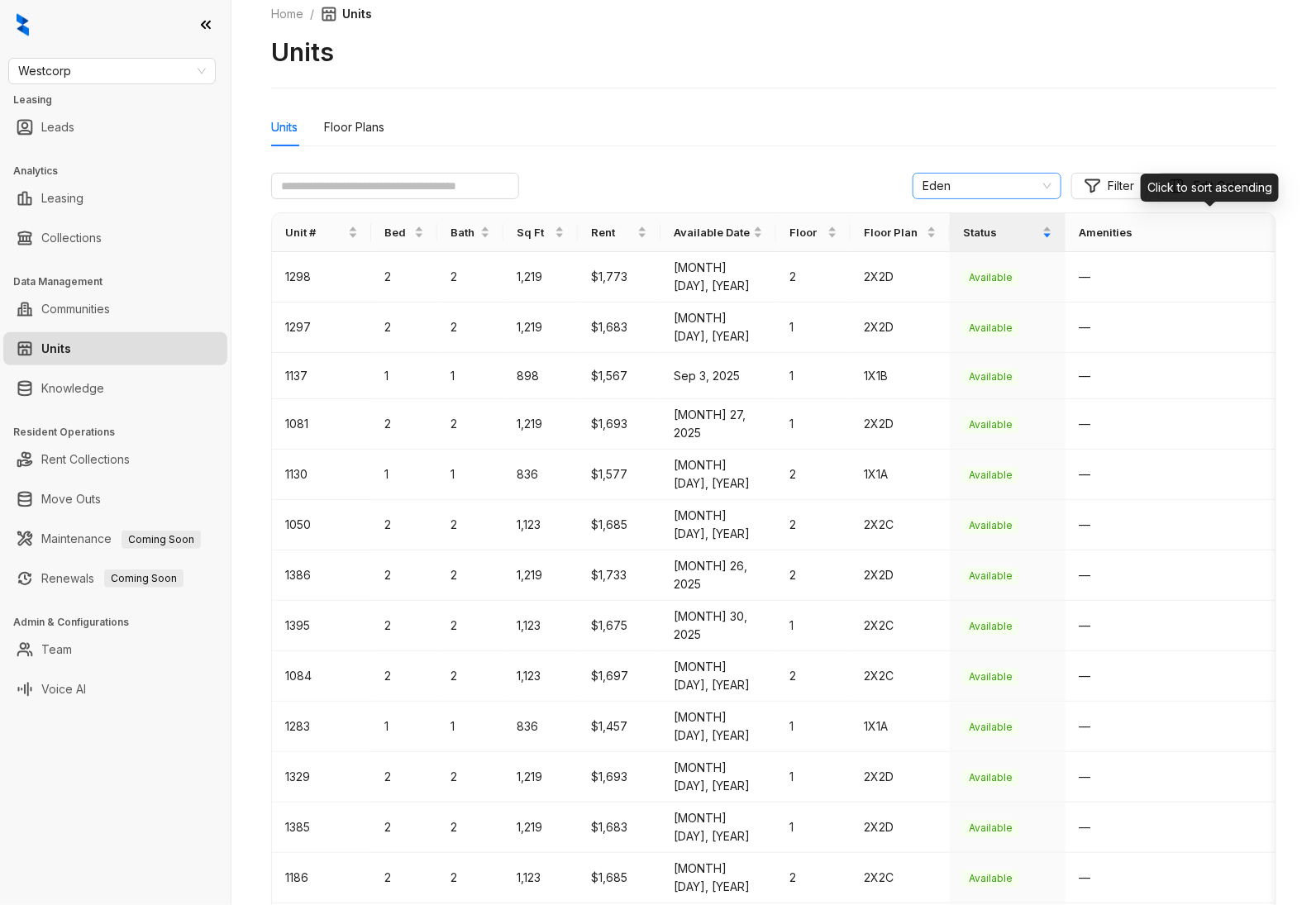 click on "Eden" at bounding box center [987, 186] 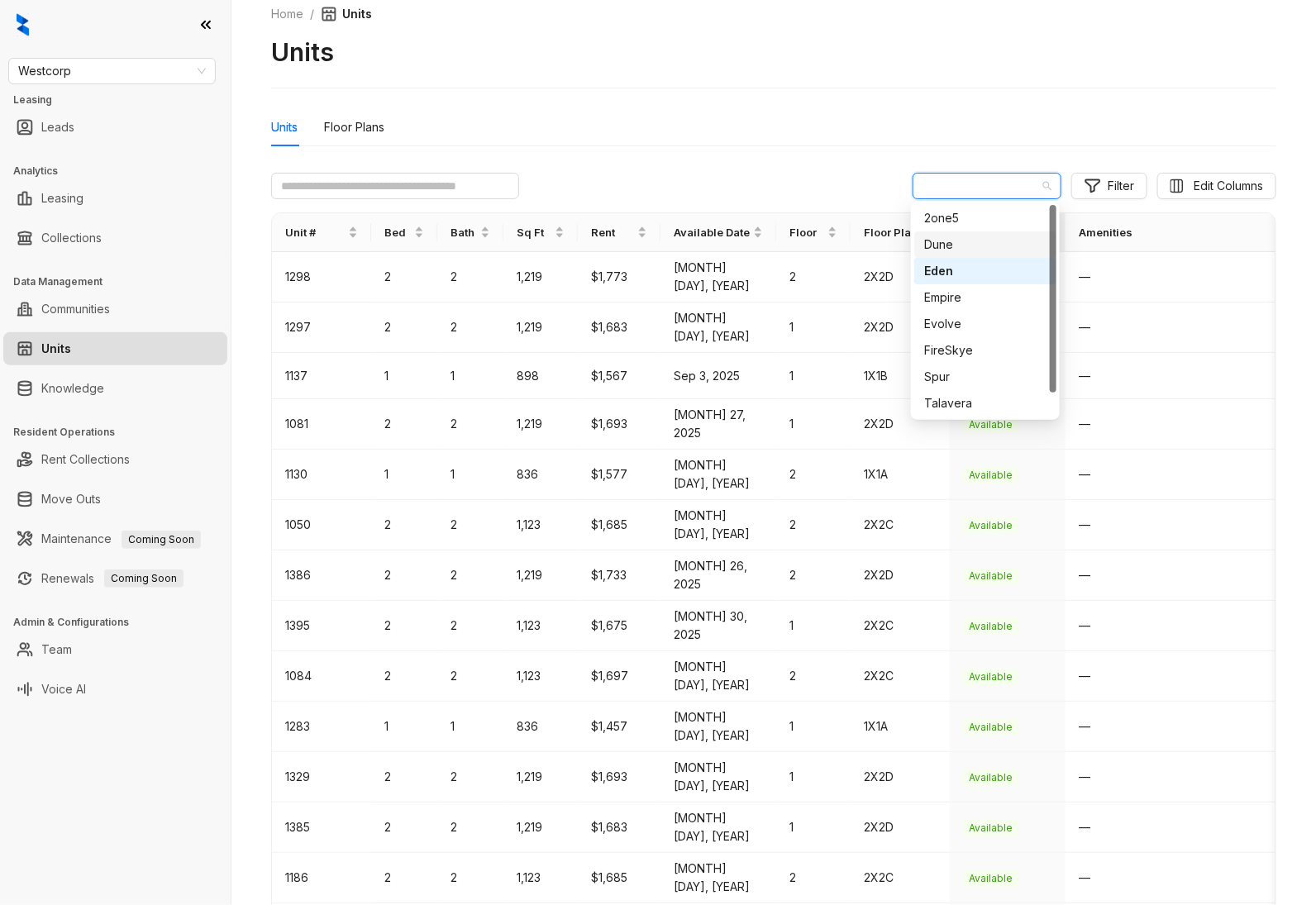 click on "Dune" at bounding box center [985, 245] 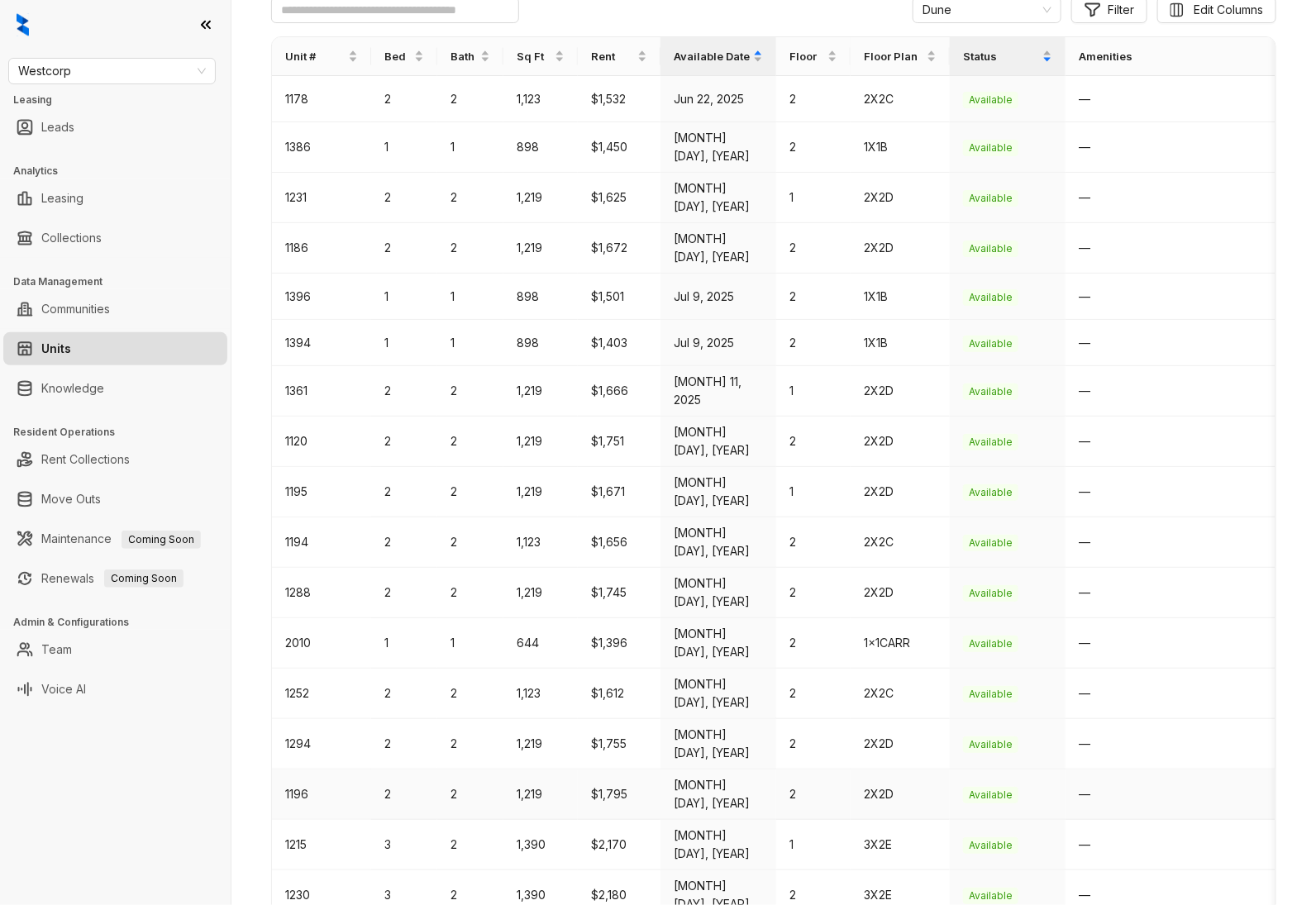 scroll, scrollTop: 180, scrollLeft: 0, axis: vertical 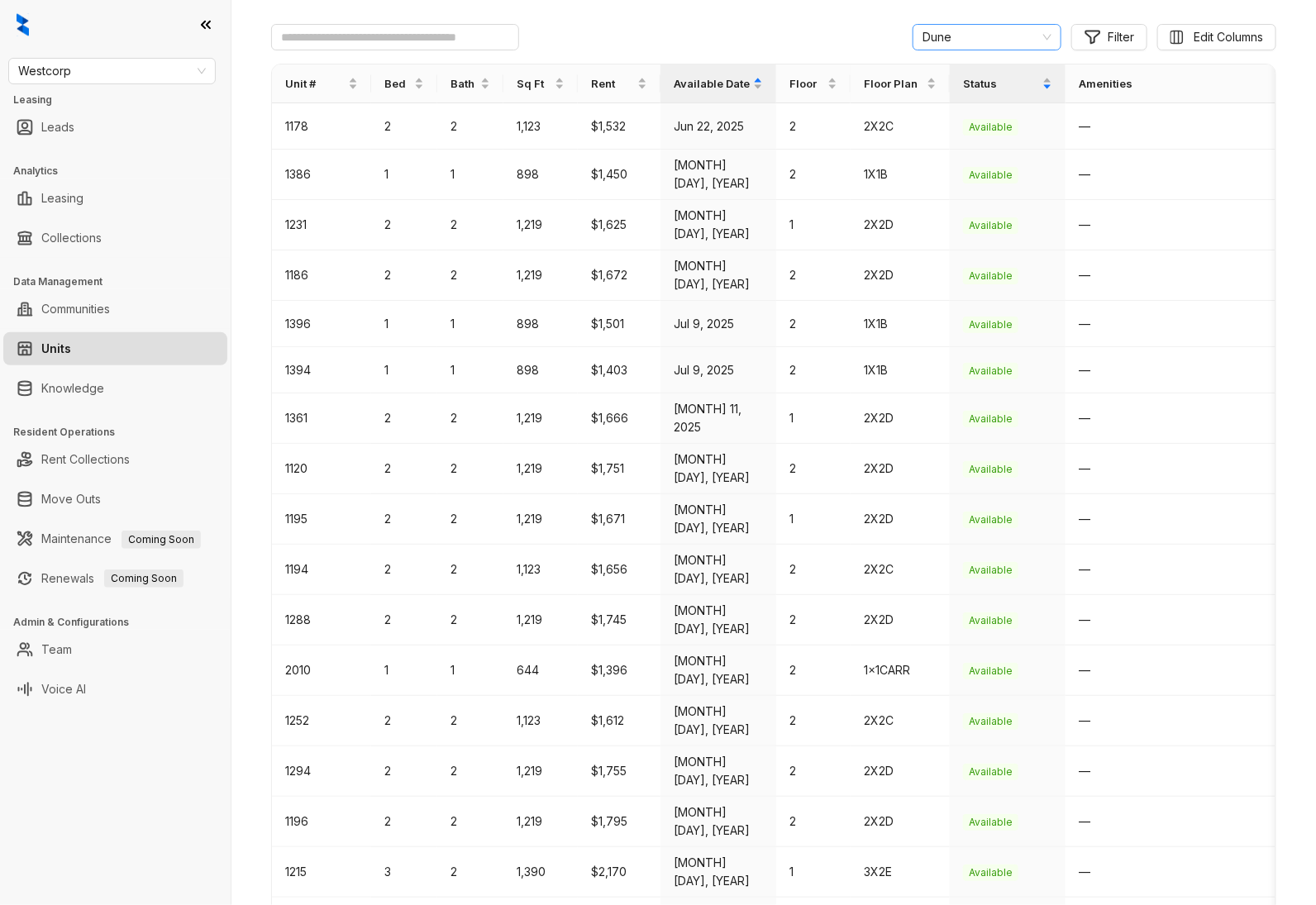 click on "Dune" at bounding box center [987, 37] 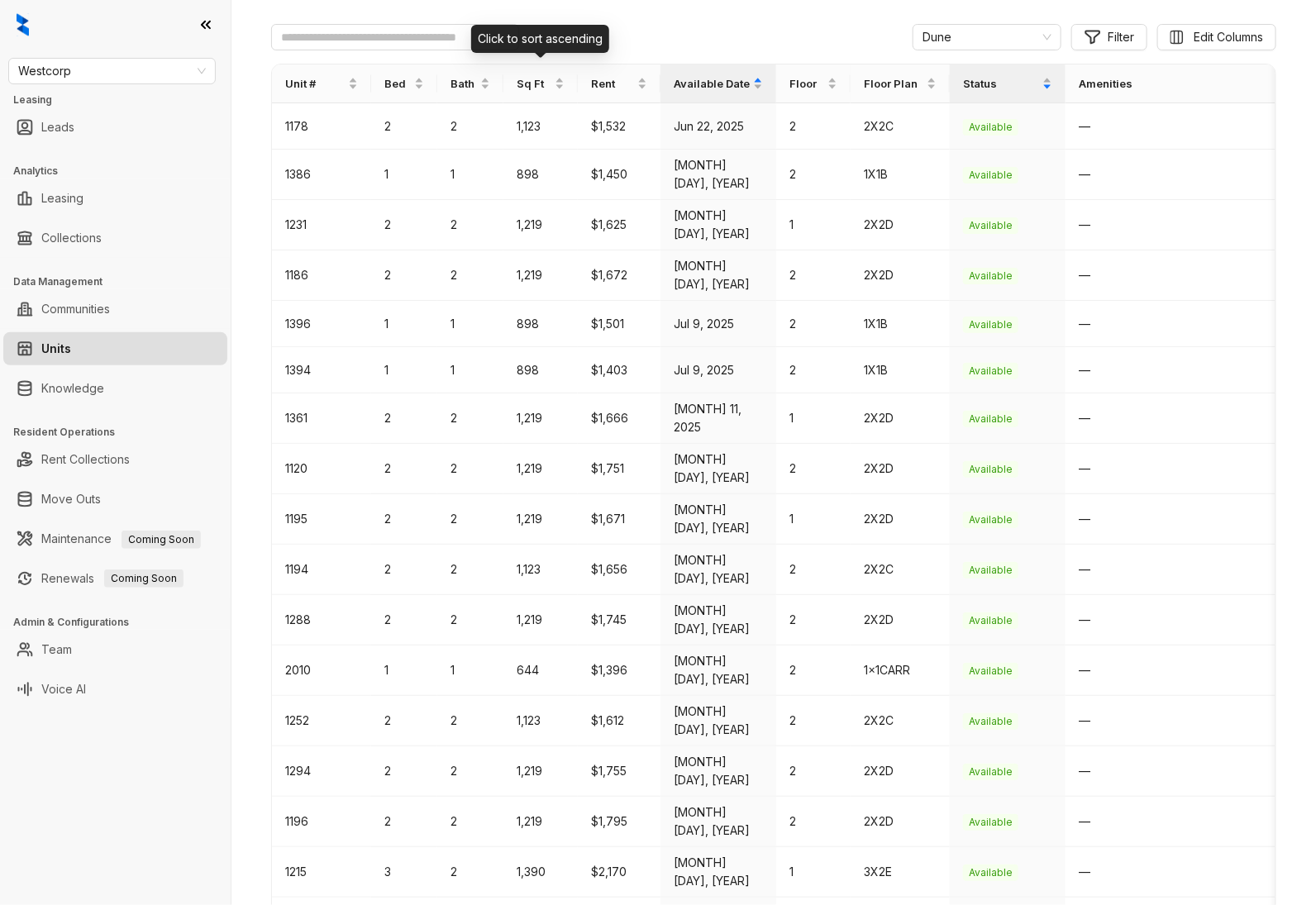 click on "Click to sort ascending" at bounding box center [540, 39] 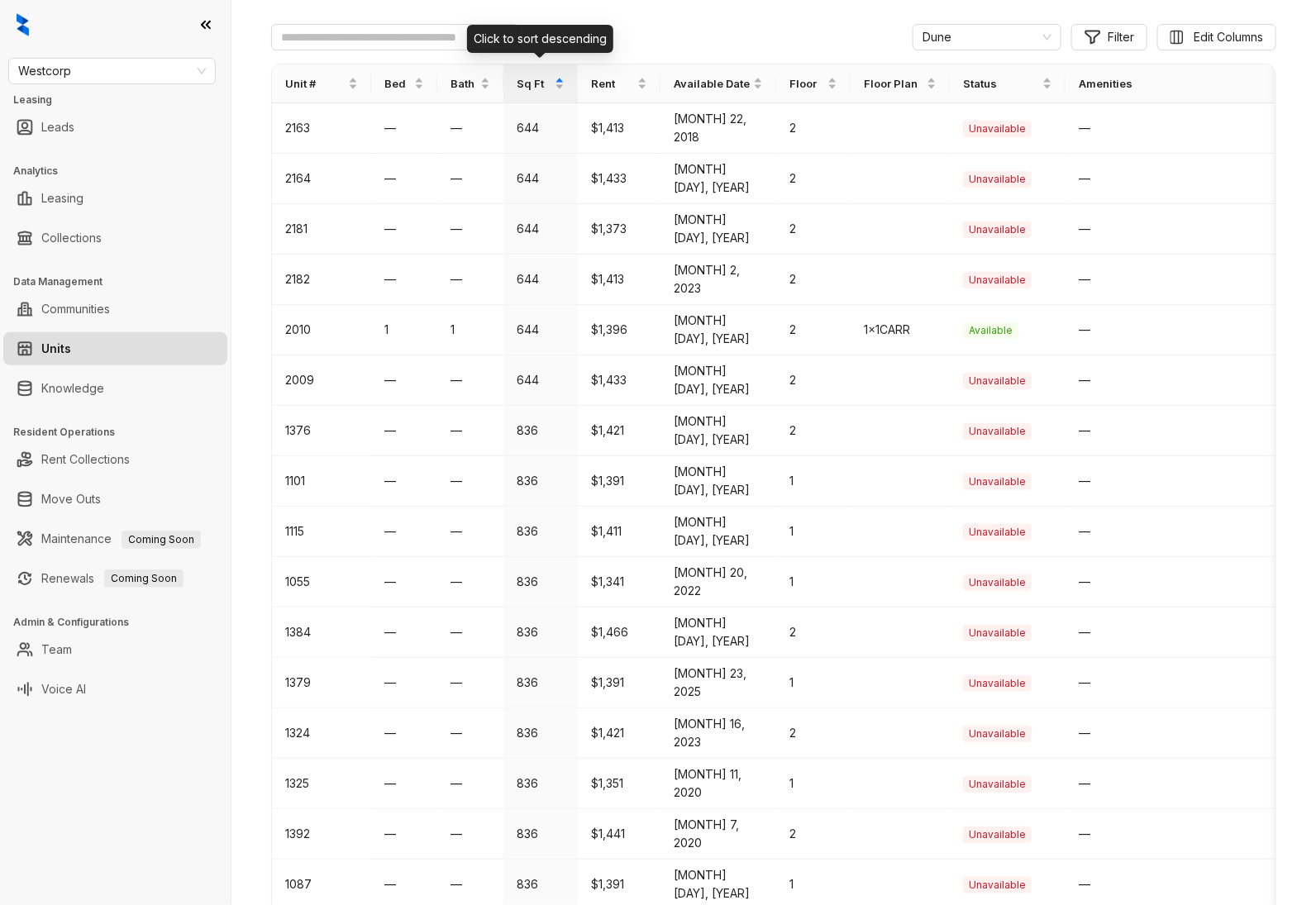 click on "Click to sort descending" at bounding box center [540, 39] 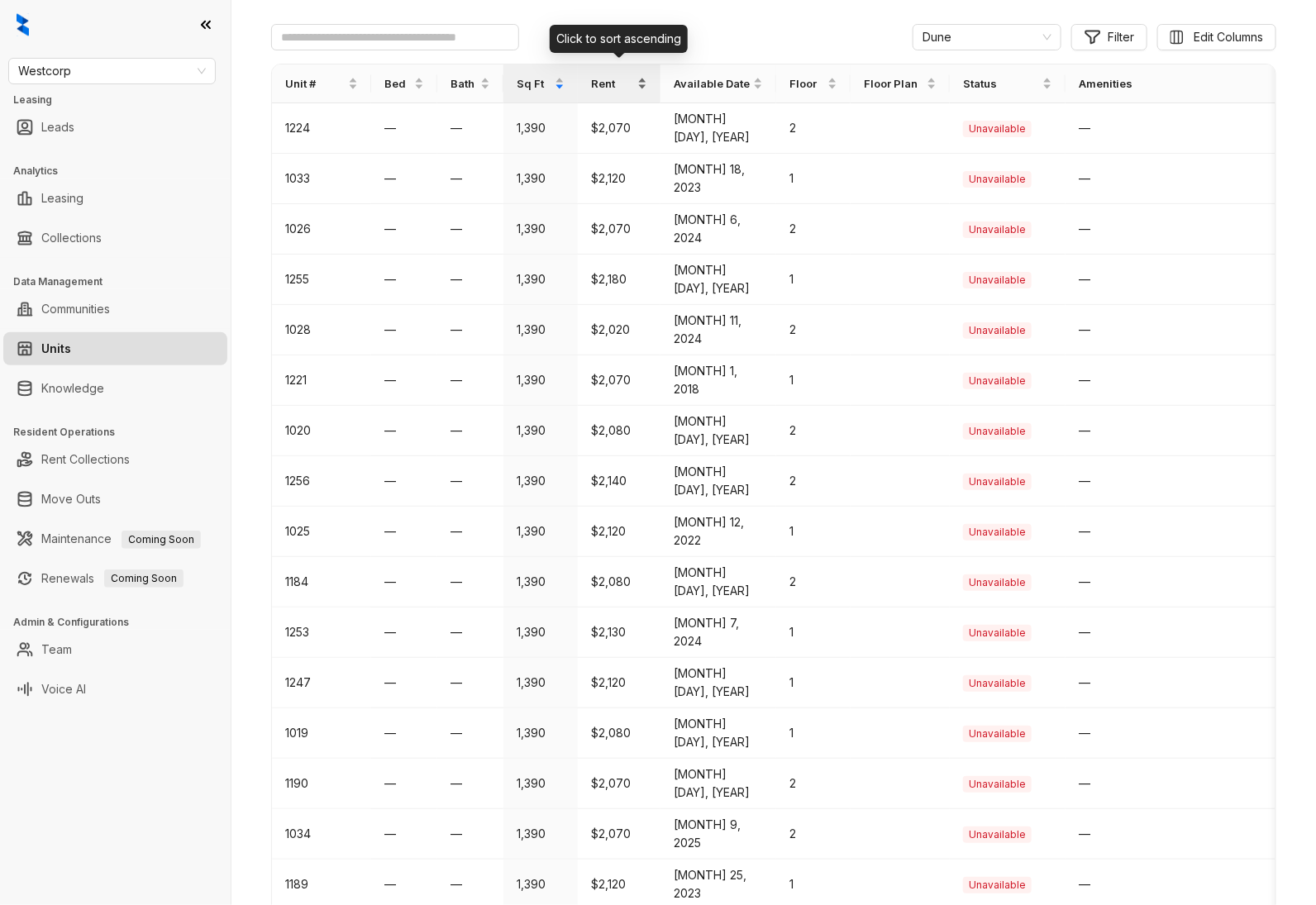 click on "Rent" at bounding box center [613, 83] 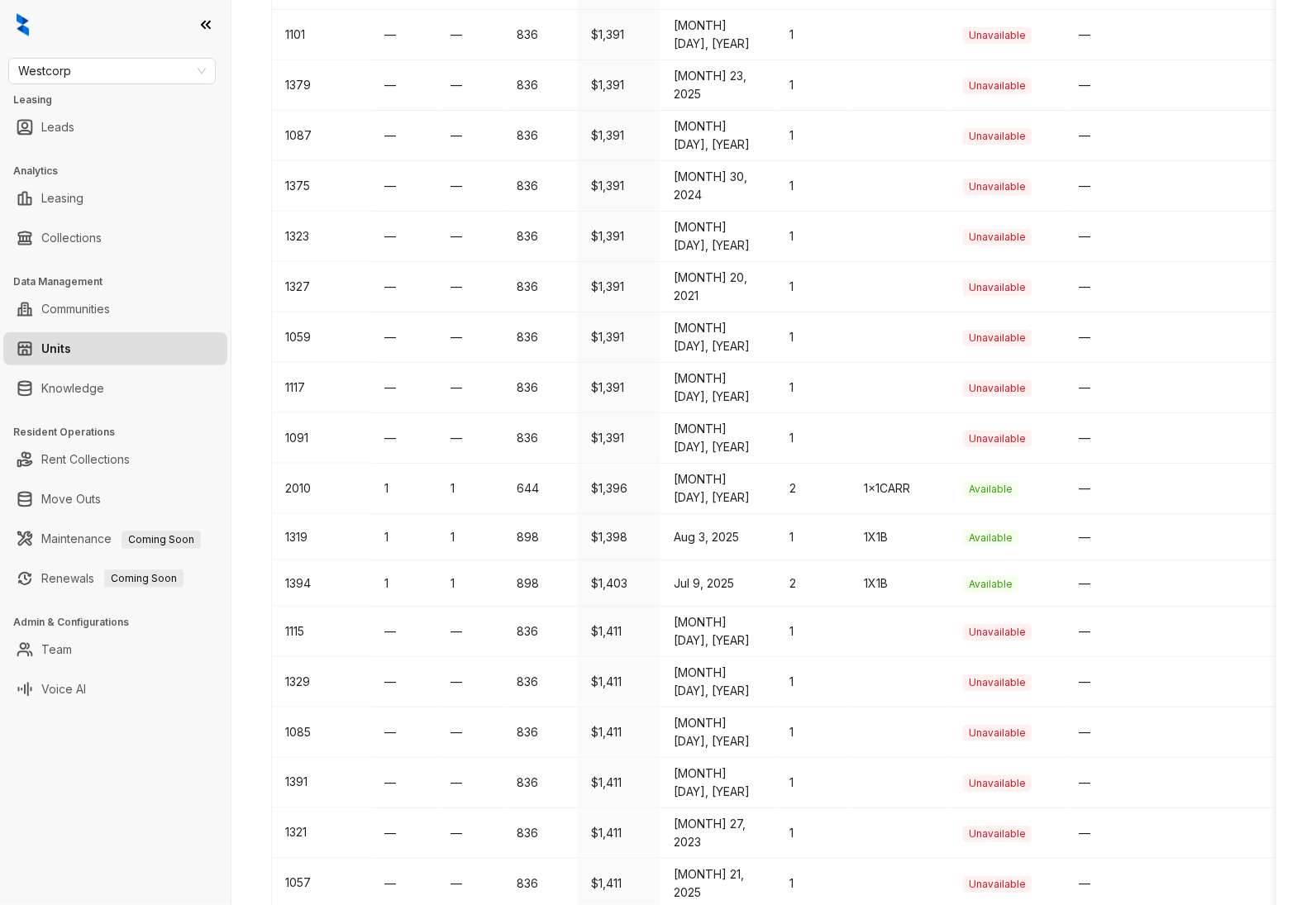 scroll, scrollTop: 0, scrollLeft: 0, axis: both 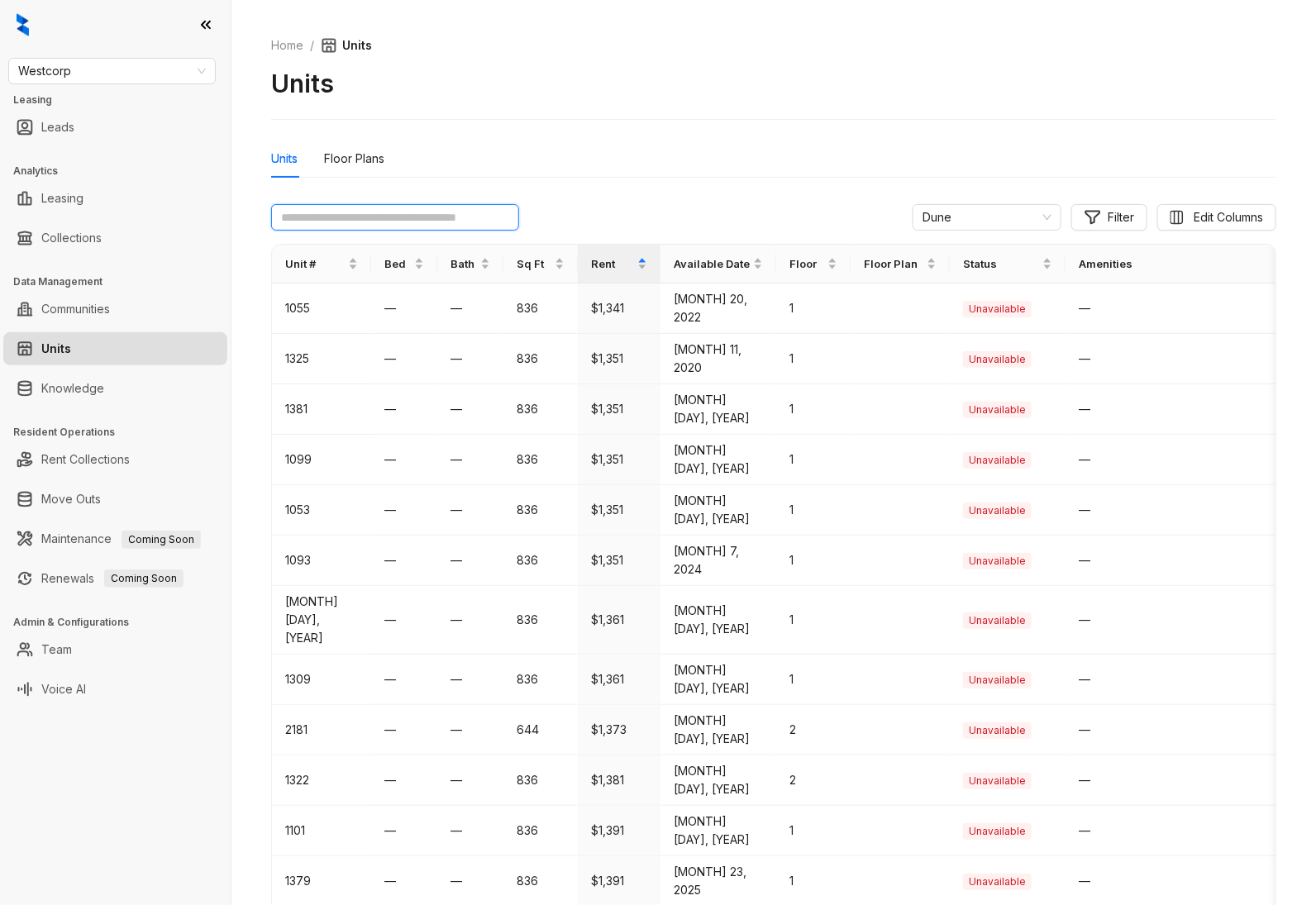 click at bounding box center [395, 217] 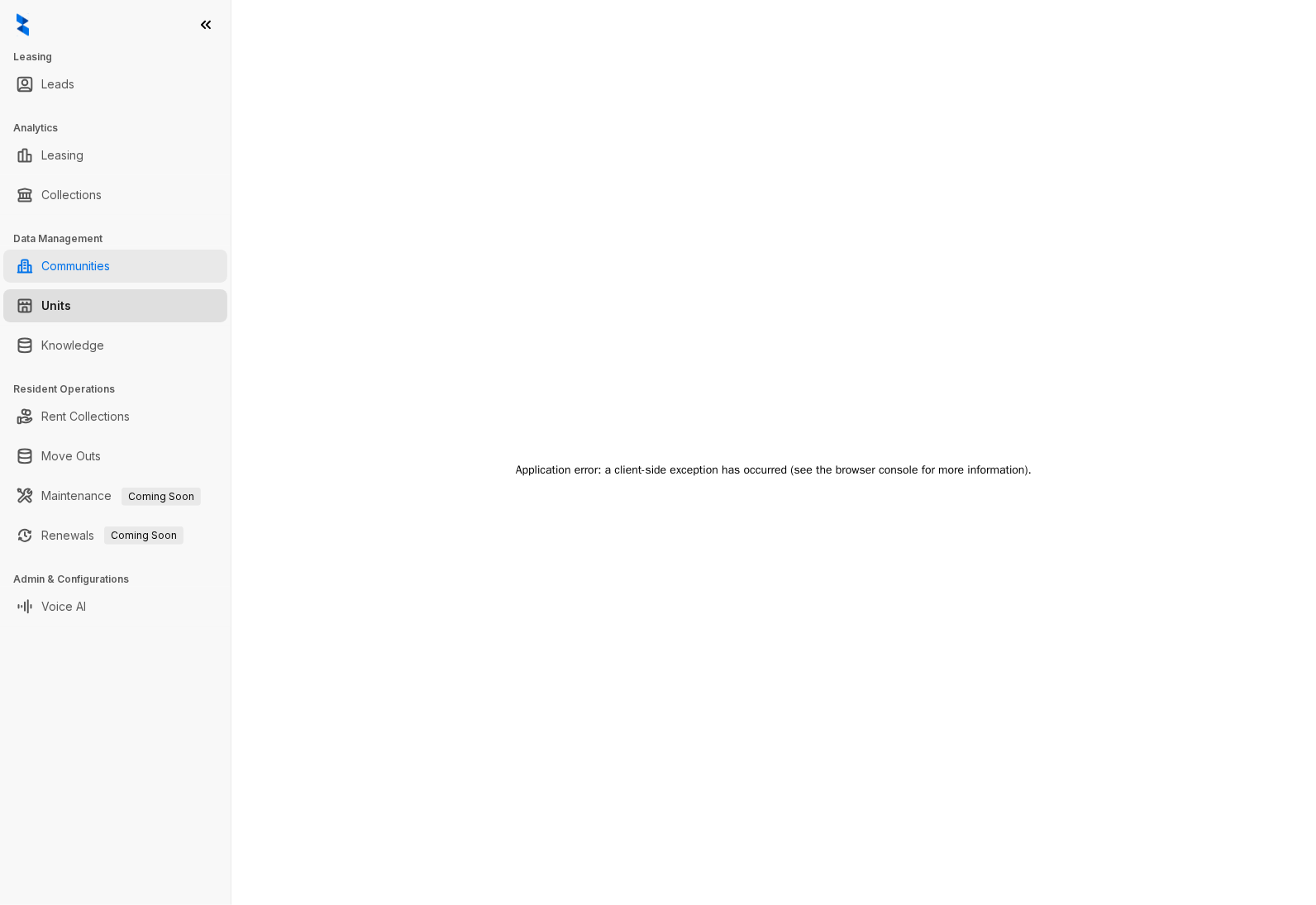 click on "Communities" at bounding box center (75, 266) 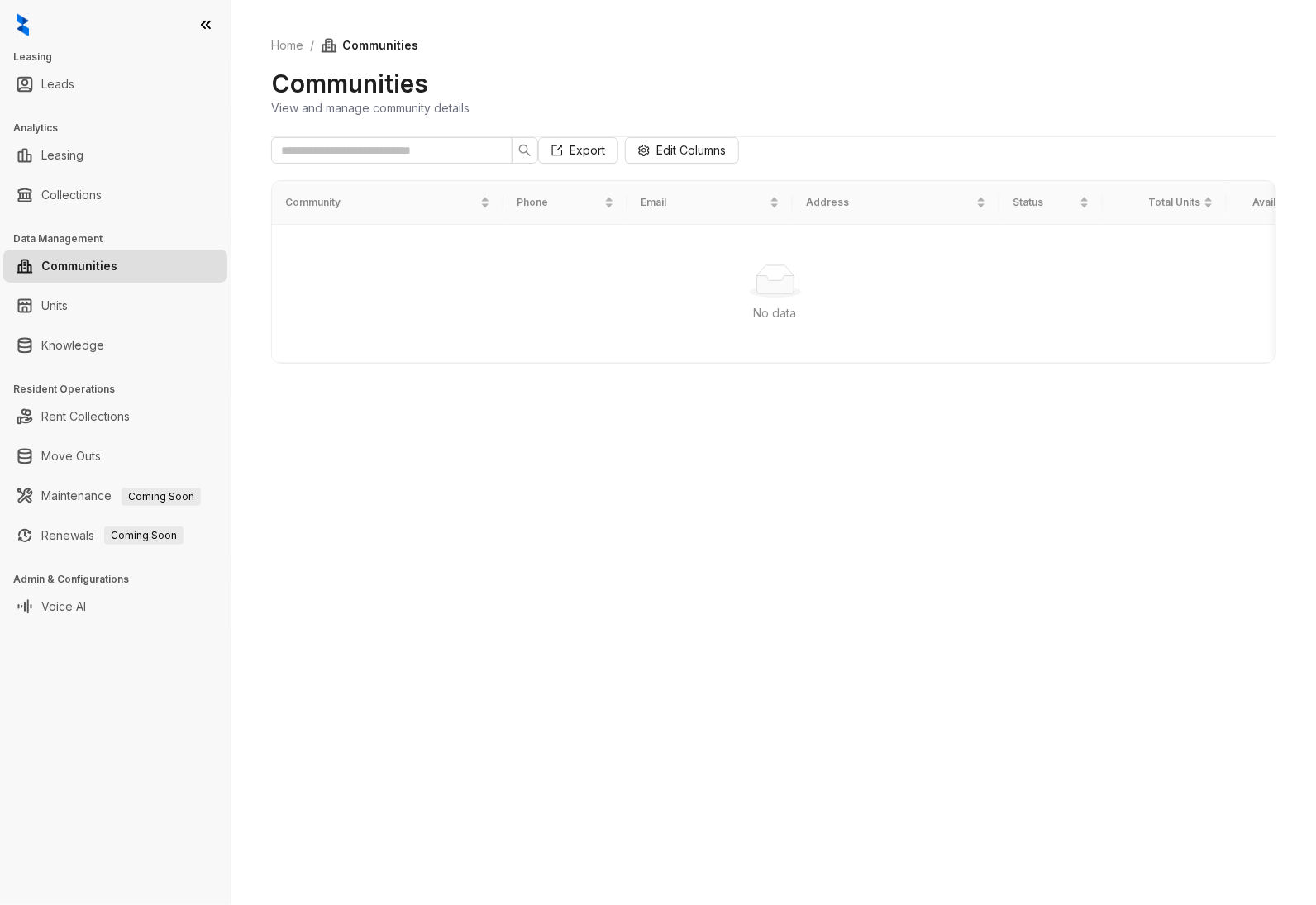 click on "Knowledge" at bounding box center [115, 345] 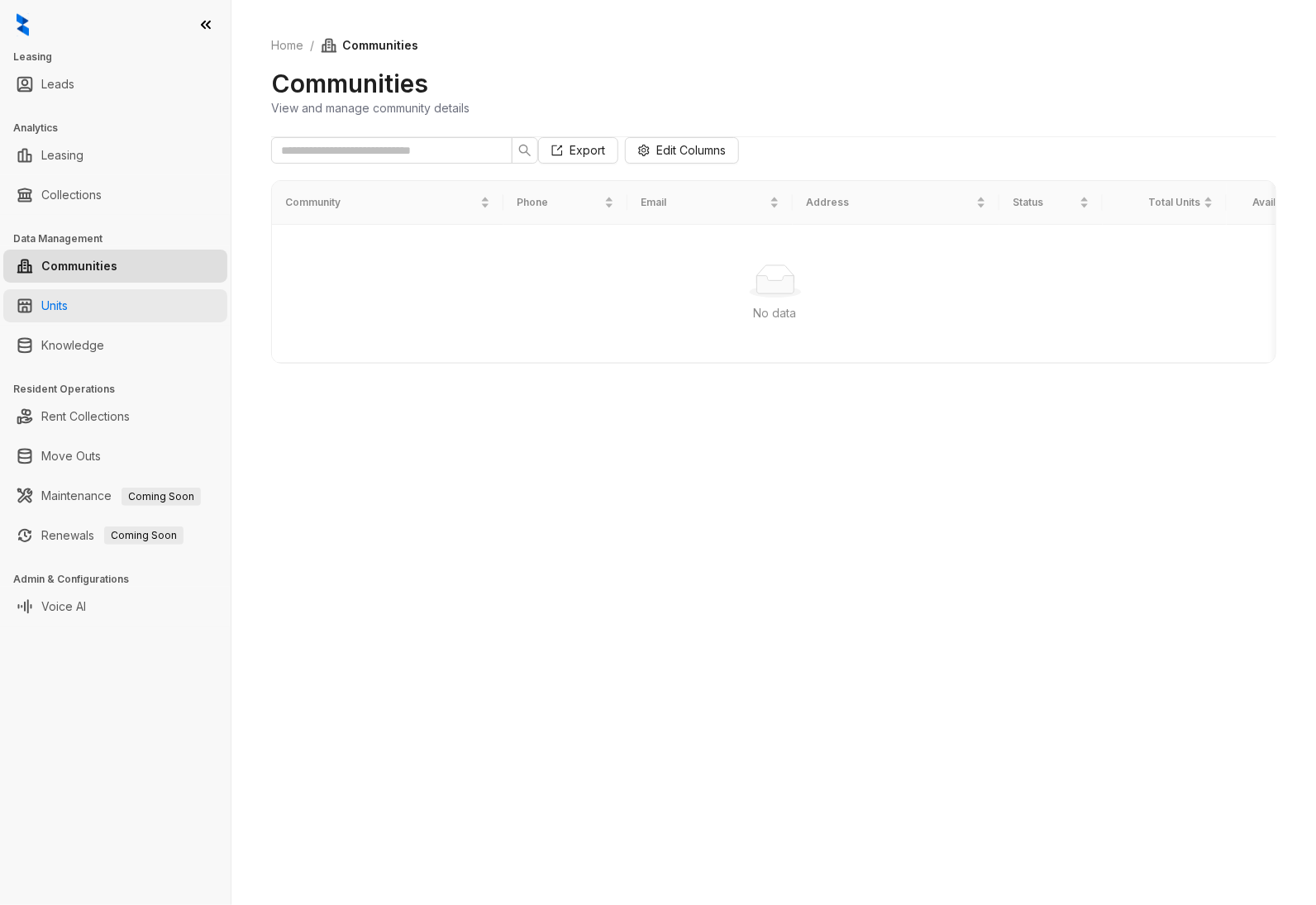 click on "Units" at bounding box center [55, 306] 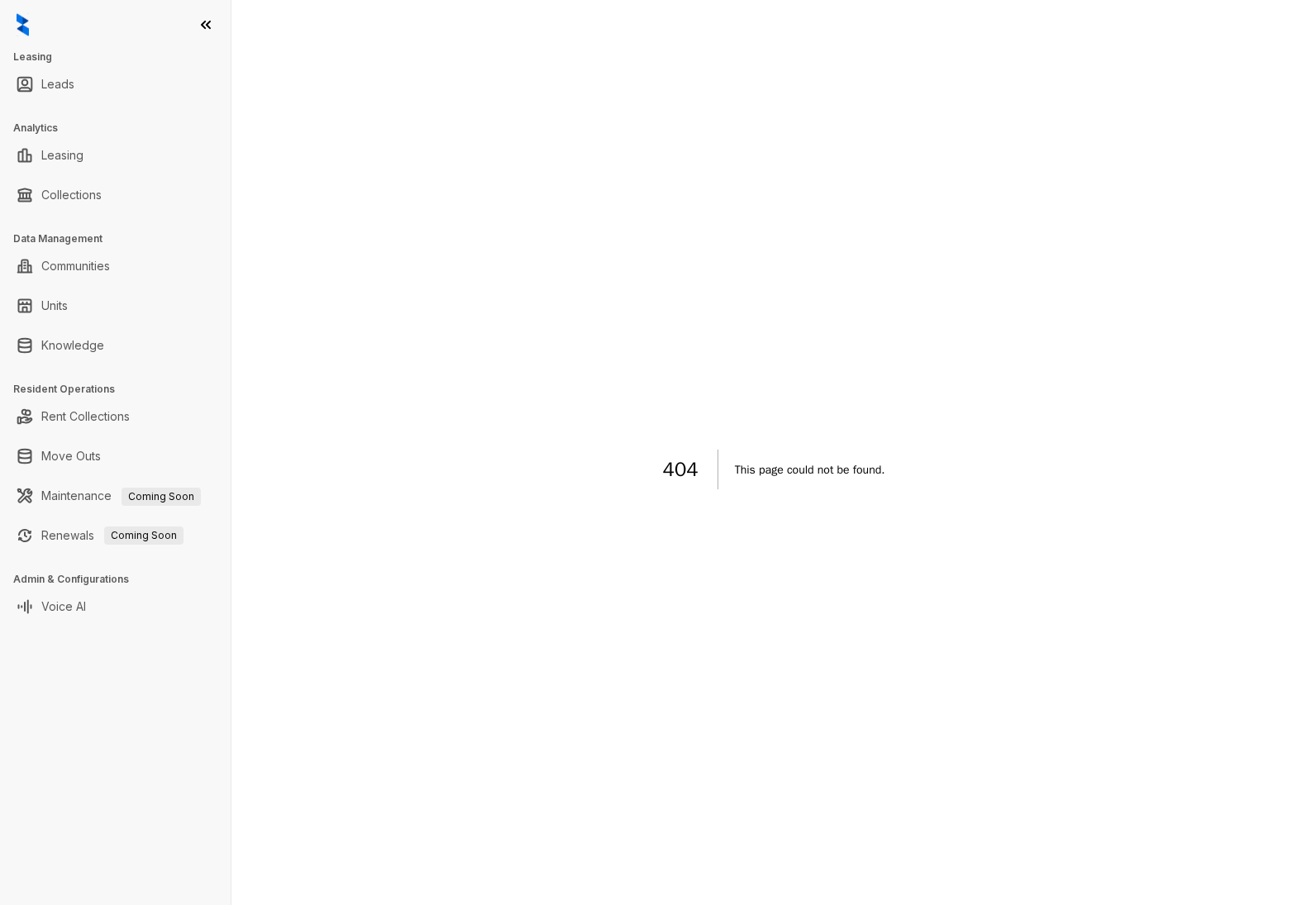 scroll, scrollTop: 0, scrollLeft: 0, axis: both 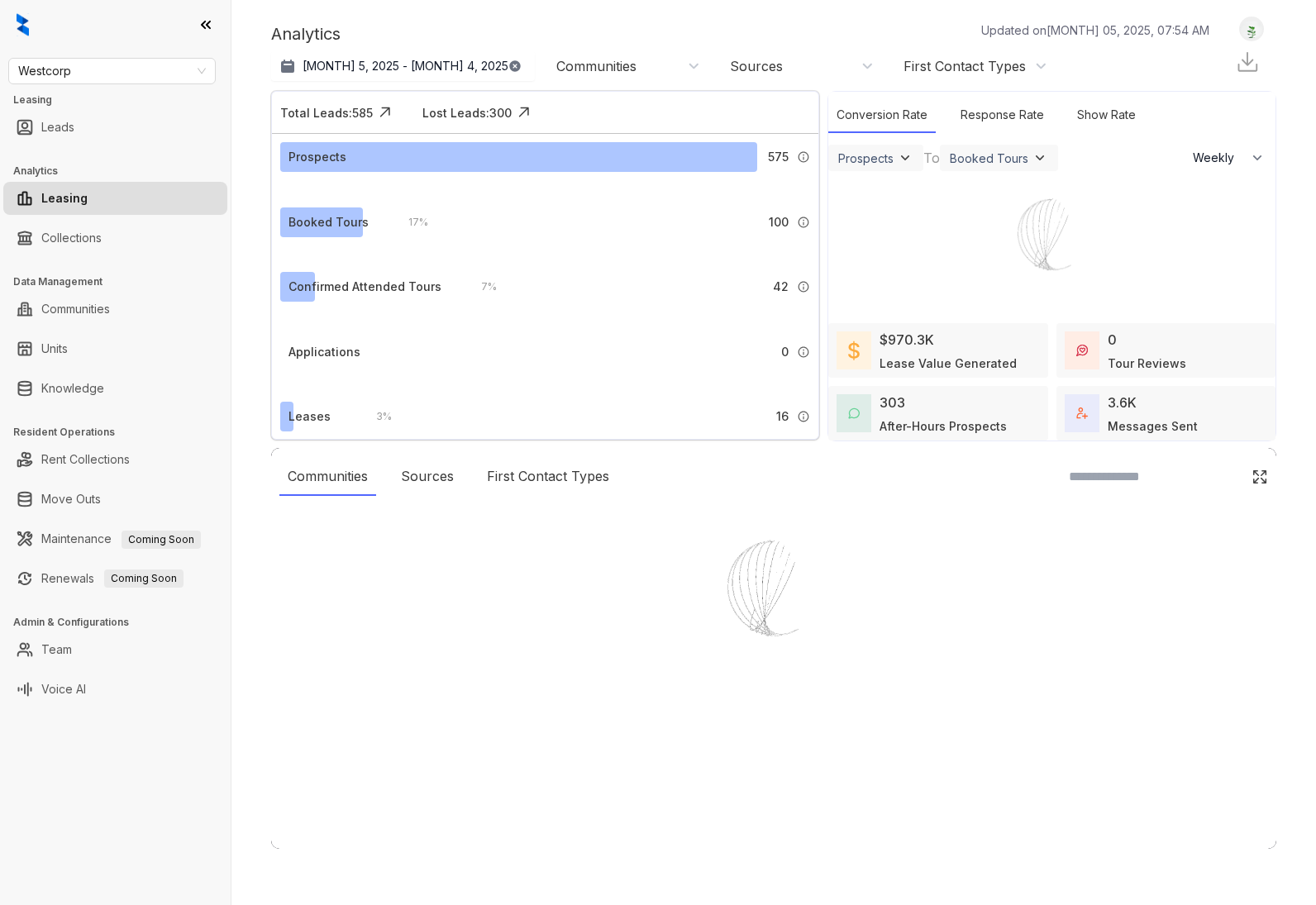 select on "******" 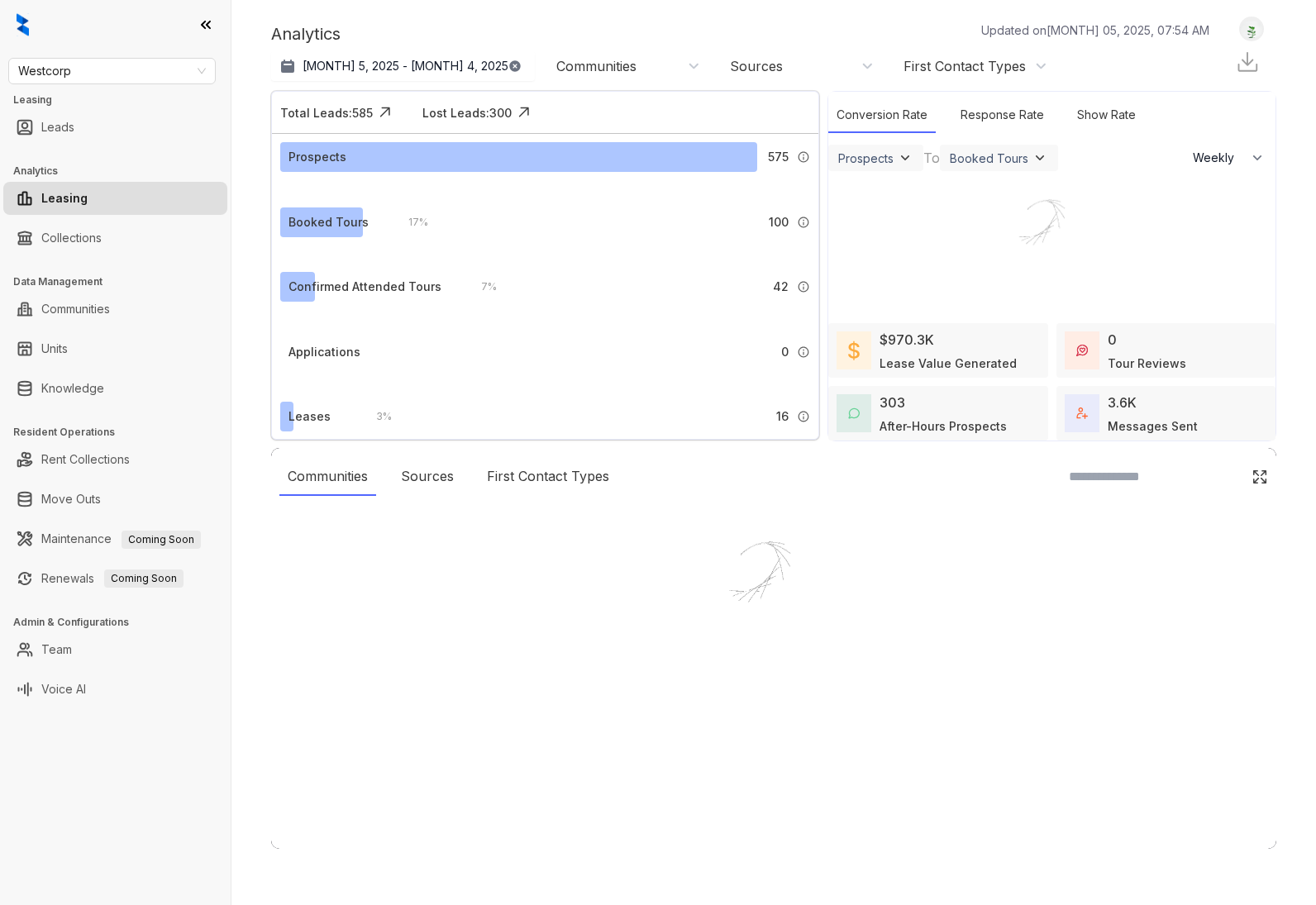 scroll, scrollTop: 0, scrollLeft: 0, axis: both 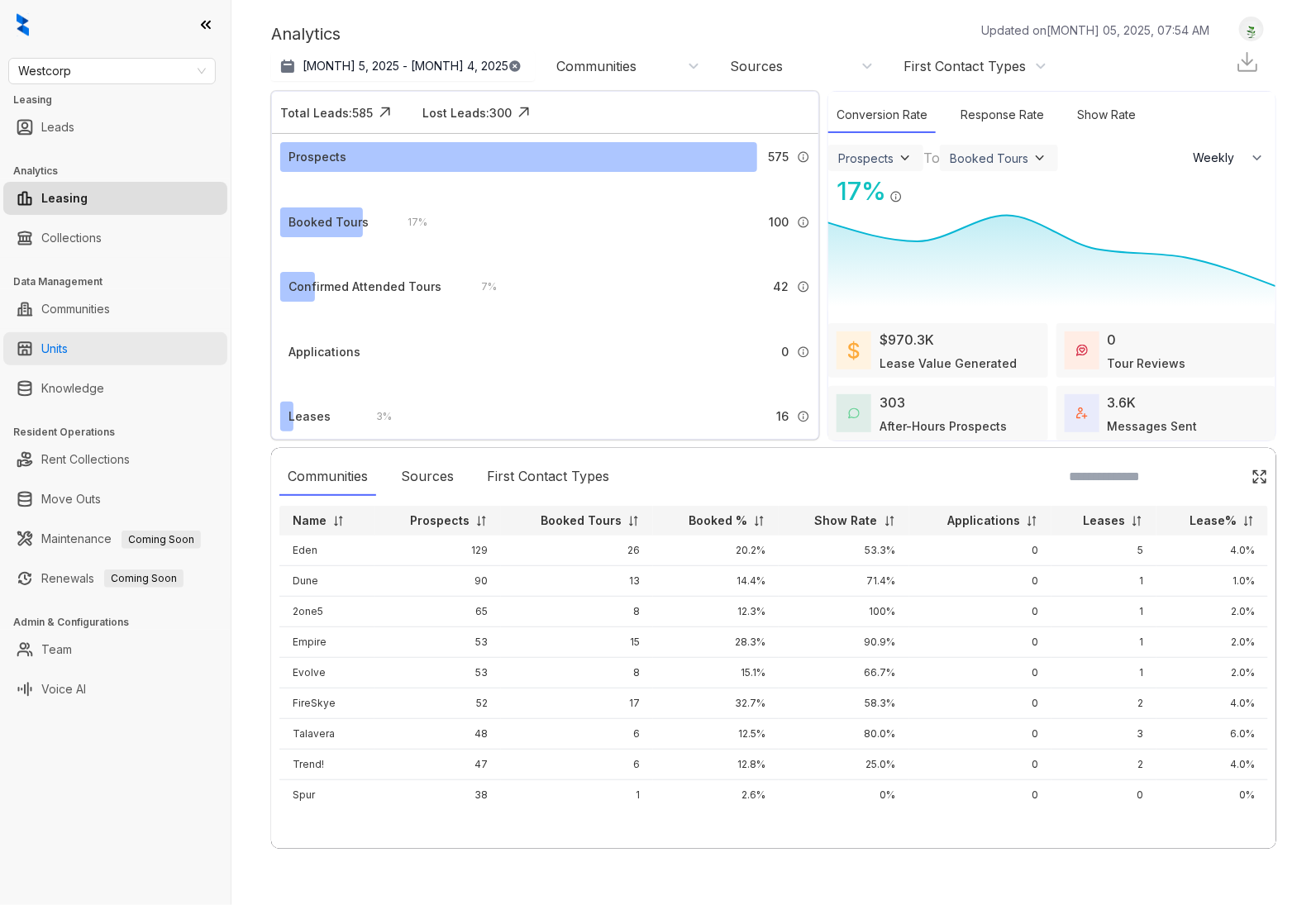 click on "Units" at bounding box center [55, 349] 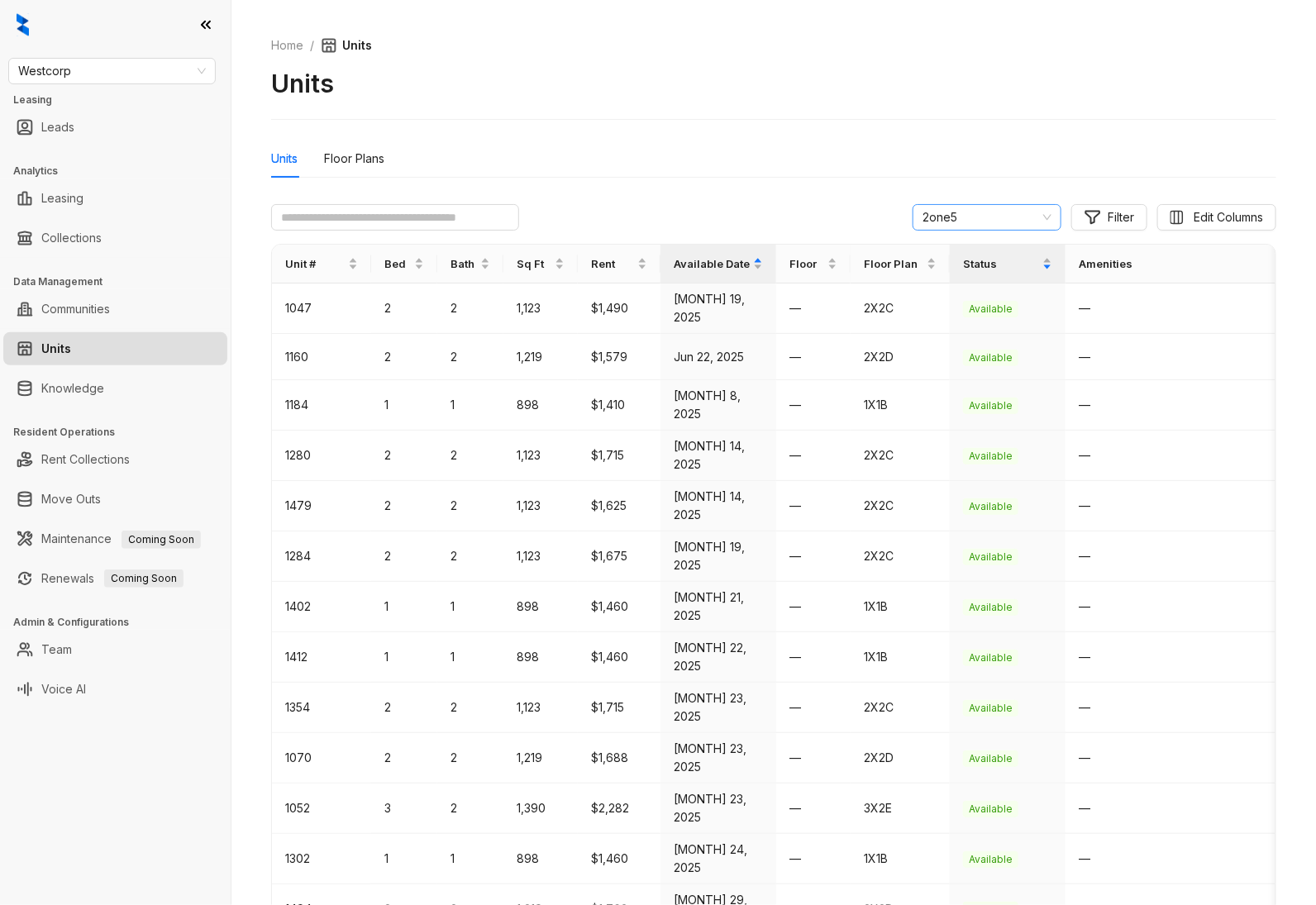 click on "2one5" at bounding box center (987, 217) 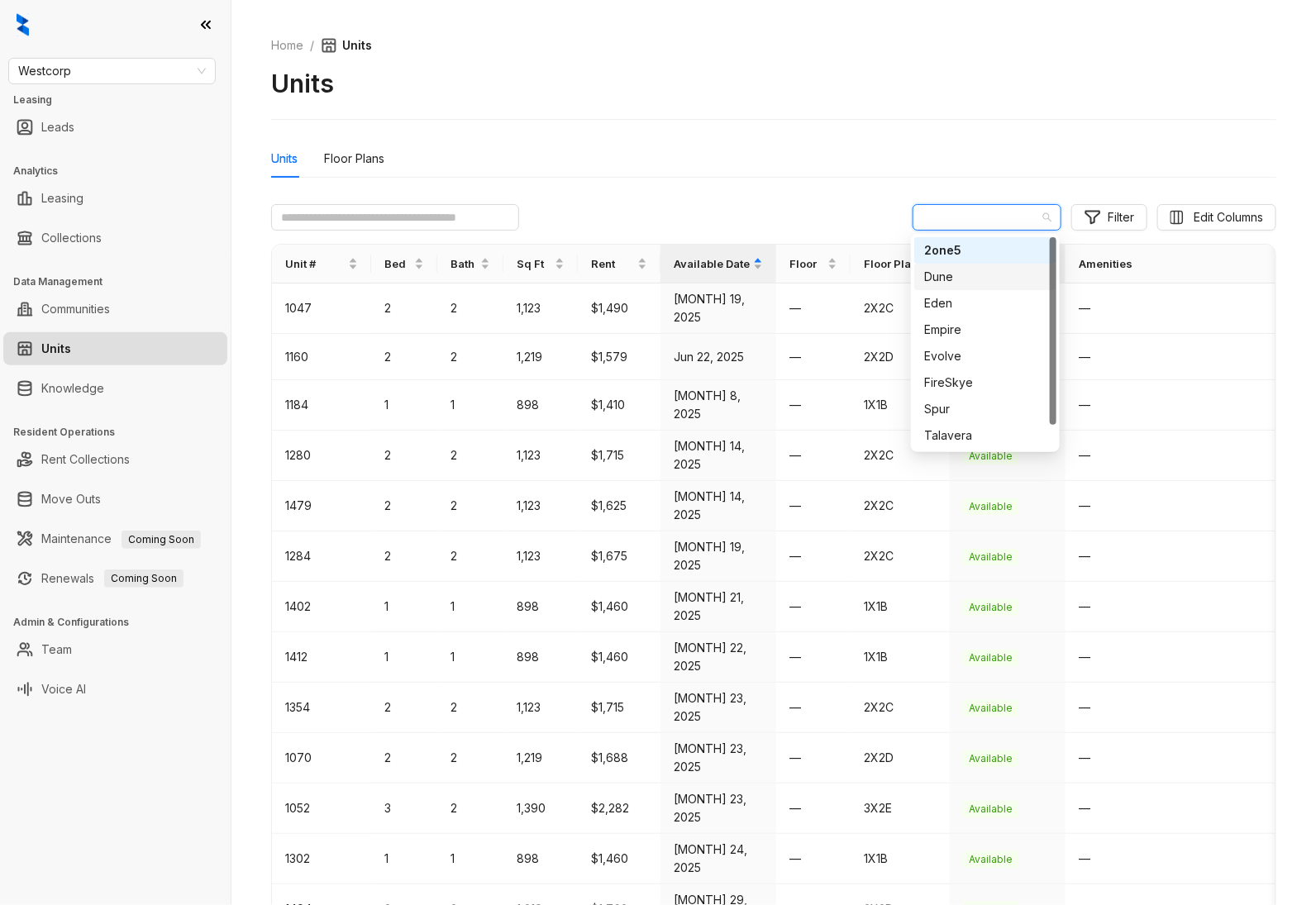 click on "Dune" at bounding box center [985, 277] 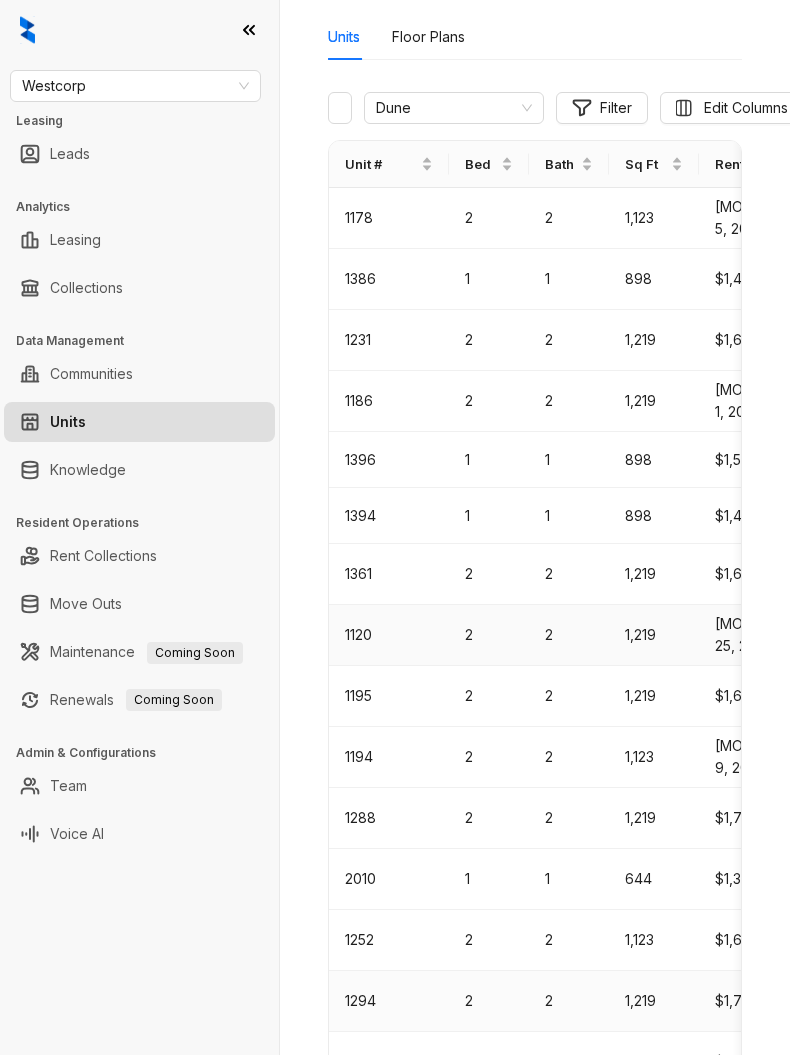 scroll, scrollTop: 145, scrollLeft: 0, axis: vertical 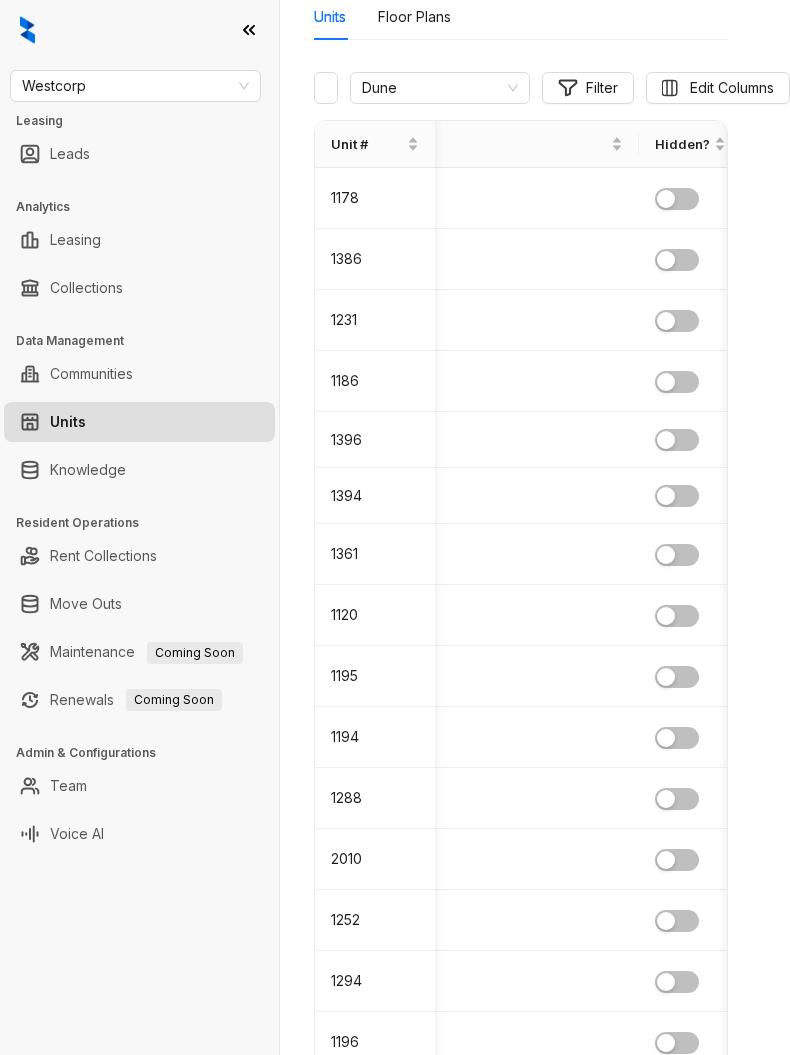 click 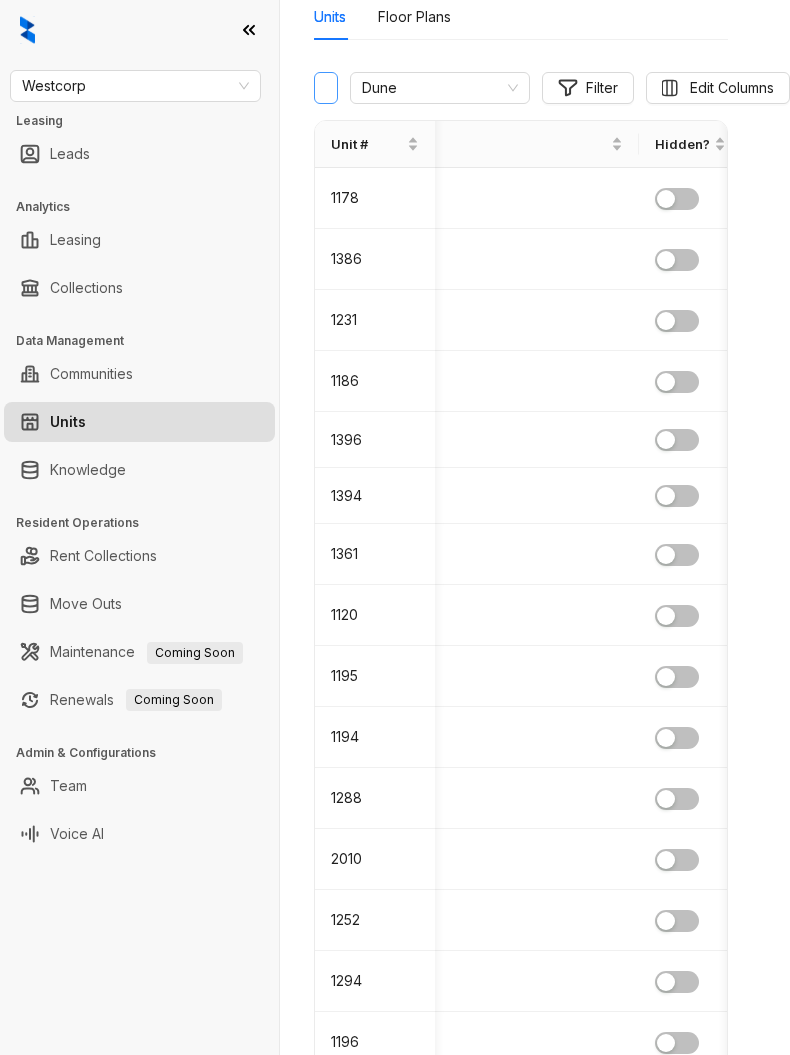 scroll, scrollTop: 175, scrollLeft: 0, axis: vertical 